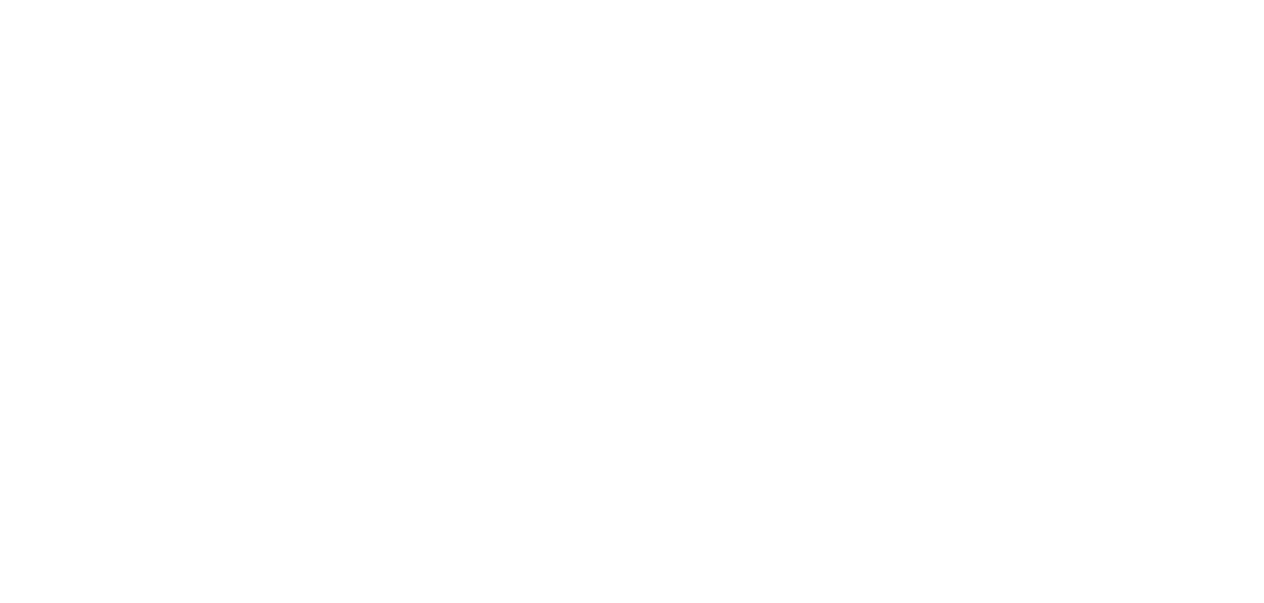 scroll, scrollTop: 0, scrollLeft: 0, axis: both 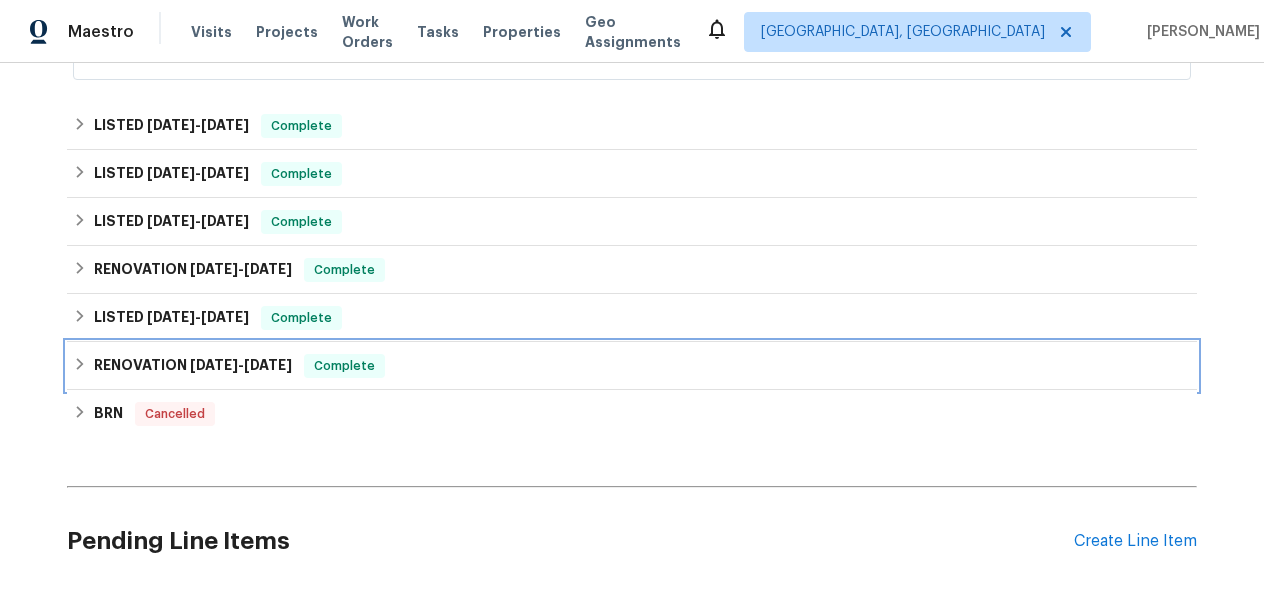 click on "[DATE]  -  [DATE]" at bounding box center (241, 365) 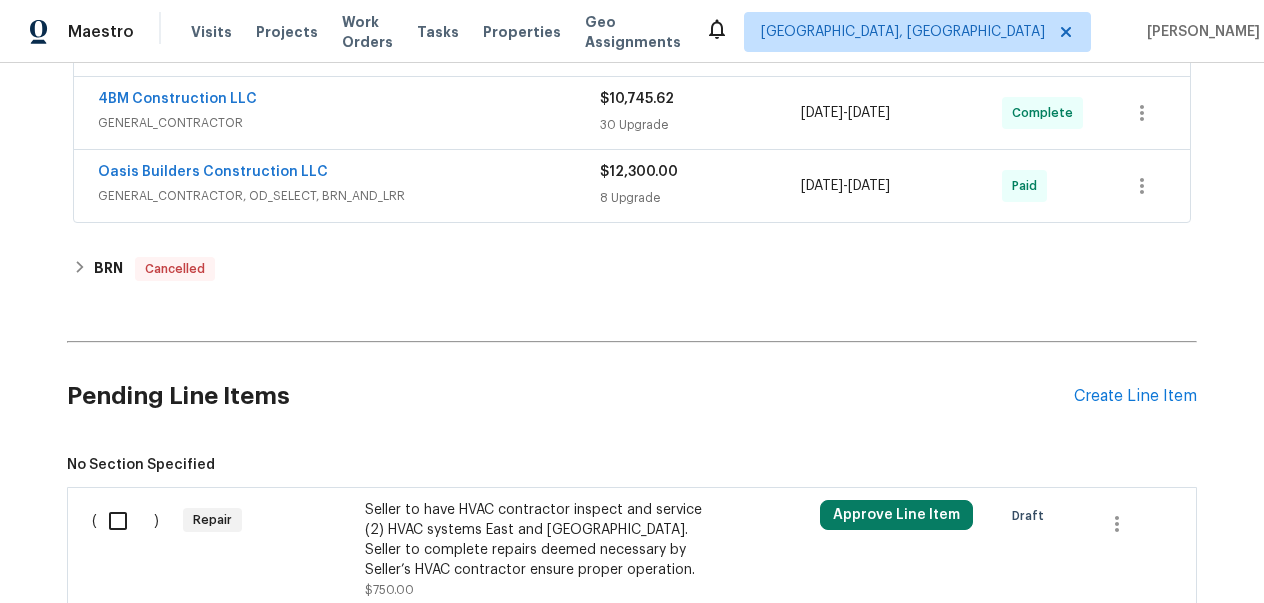 scroll, scrollTop: 1602, scrollLeft: 0, axis: vertical 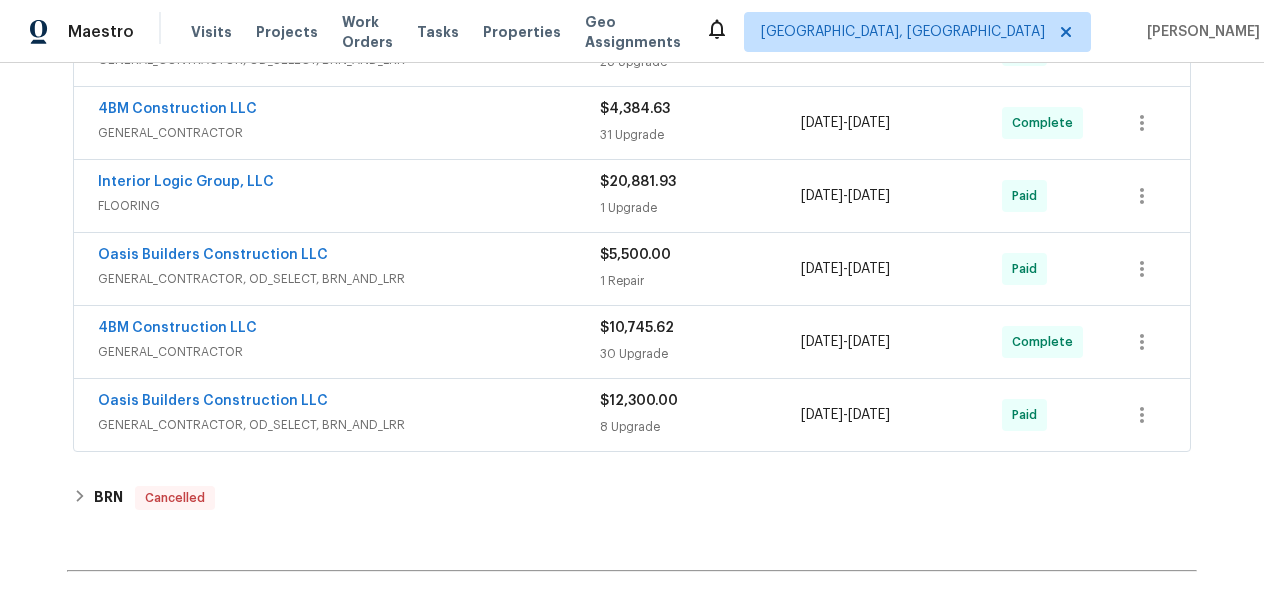 click on "Oasis Builders Construction LLC" at bounding box center [349, 403] 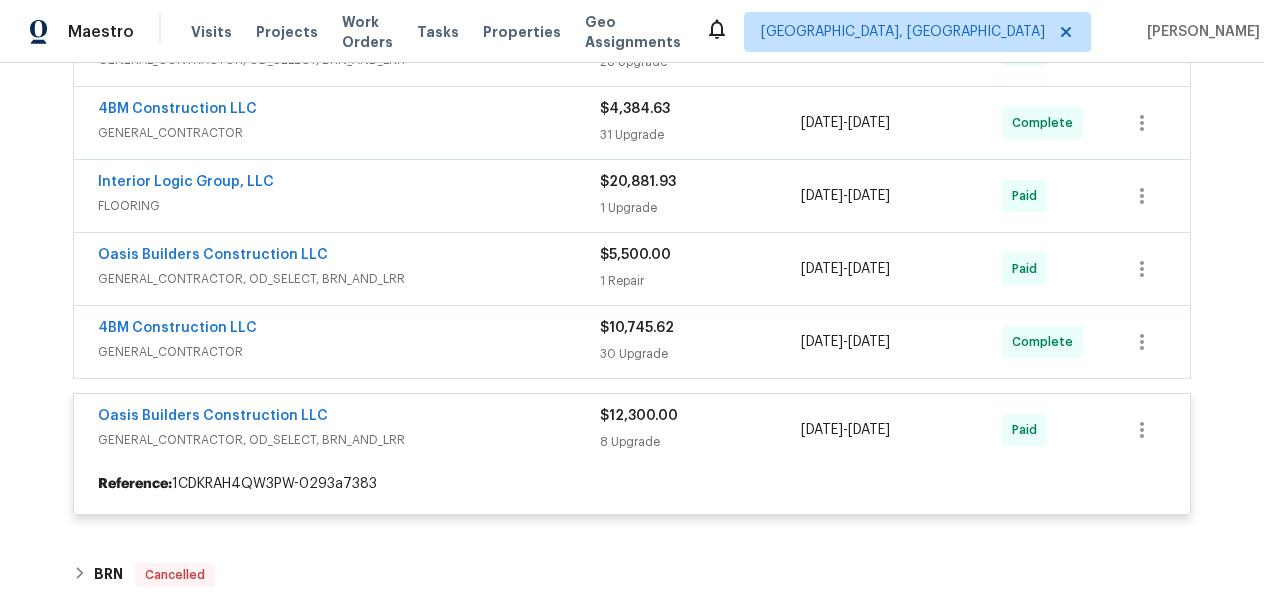 click at bounding box center [632, -125] 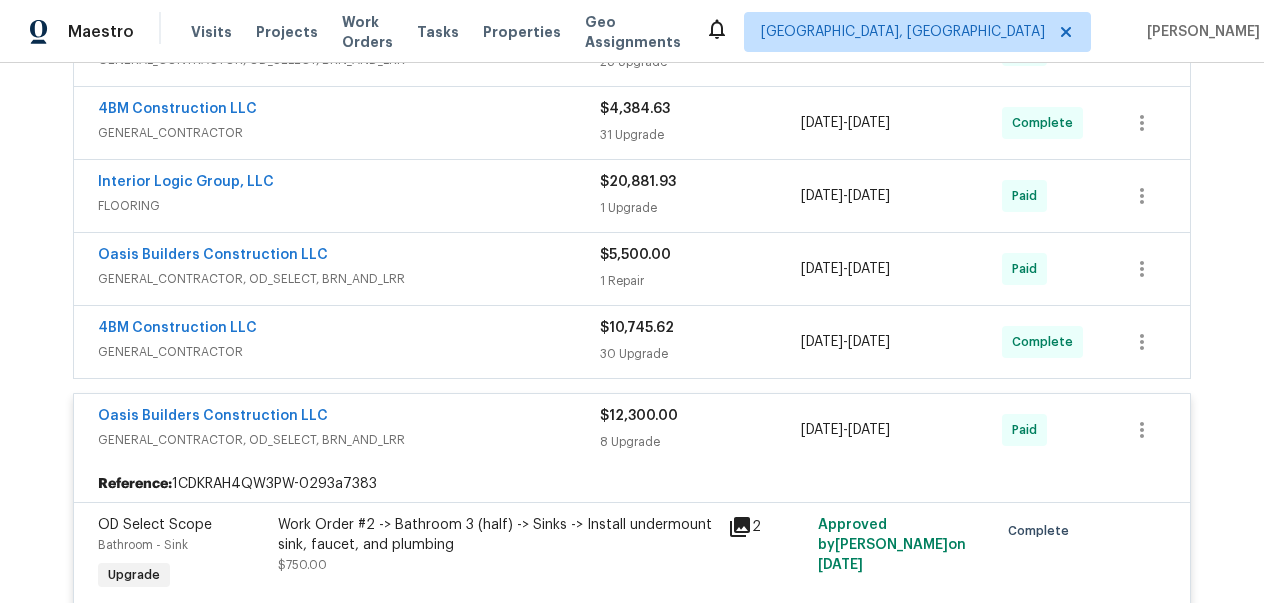click on "GENERAL_CONTRACTOR" at bounding box center [349, 352] 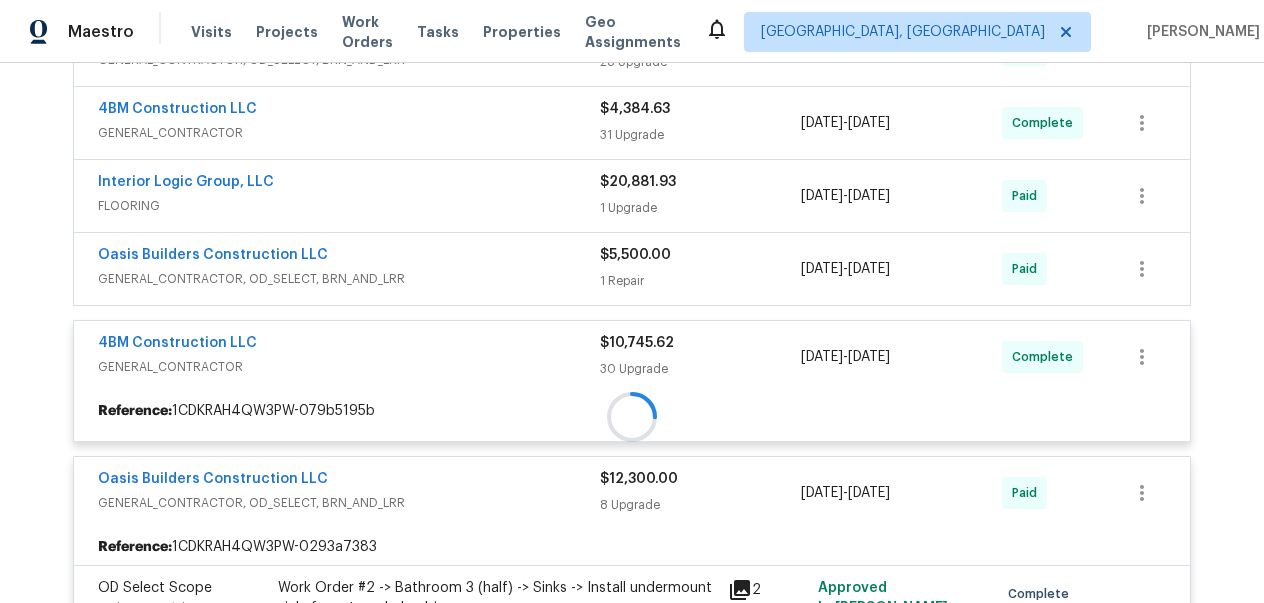 click at bounding box center (632, 417) 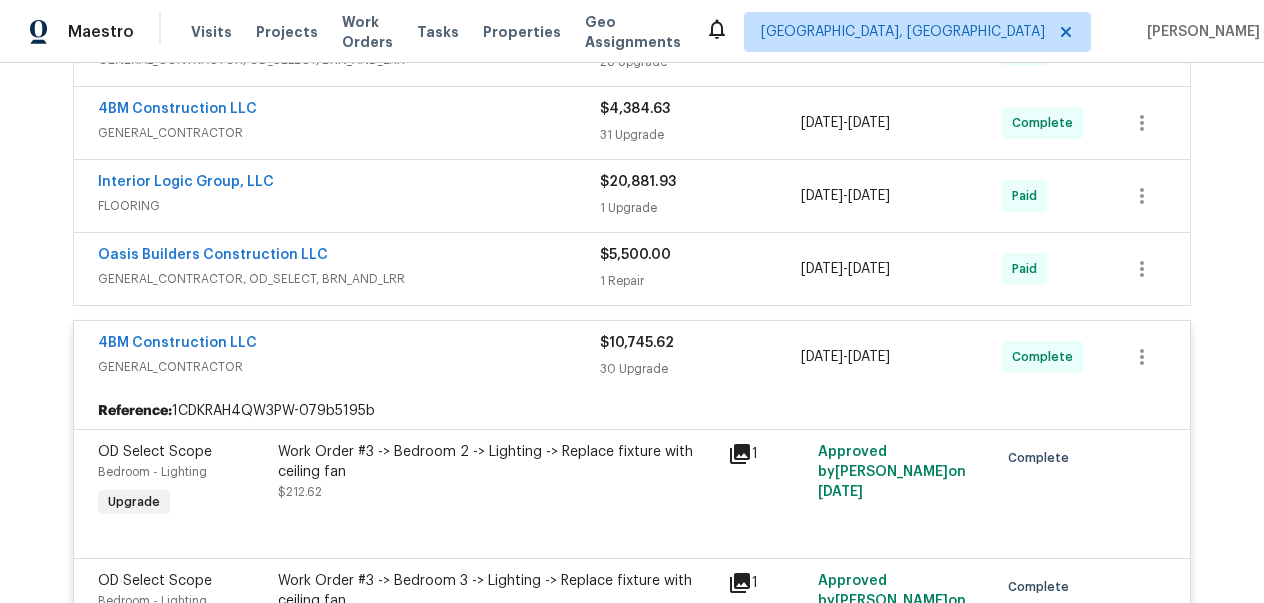 click on "GENERAL_CONTRACTOR, OD_SELECT, BRN_AND_LRR" at bounding box center (349, 279) 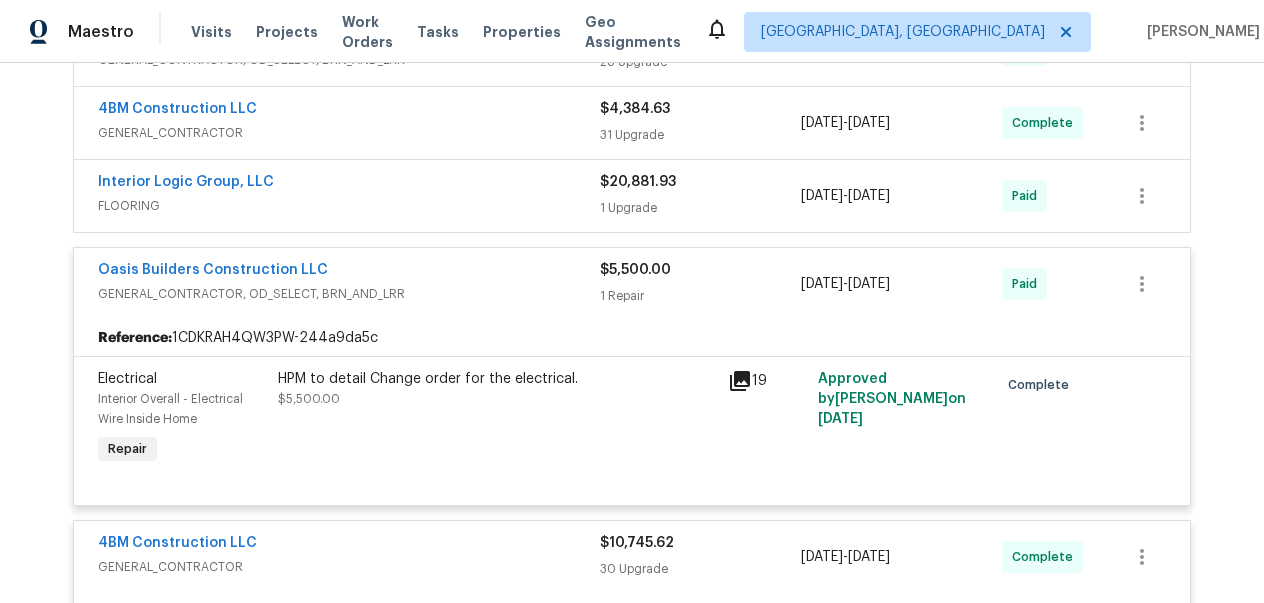 click on "Interior Logic Group, LLC" at bounding box center (349, 184) 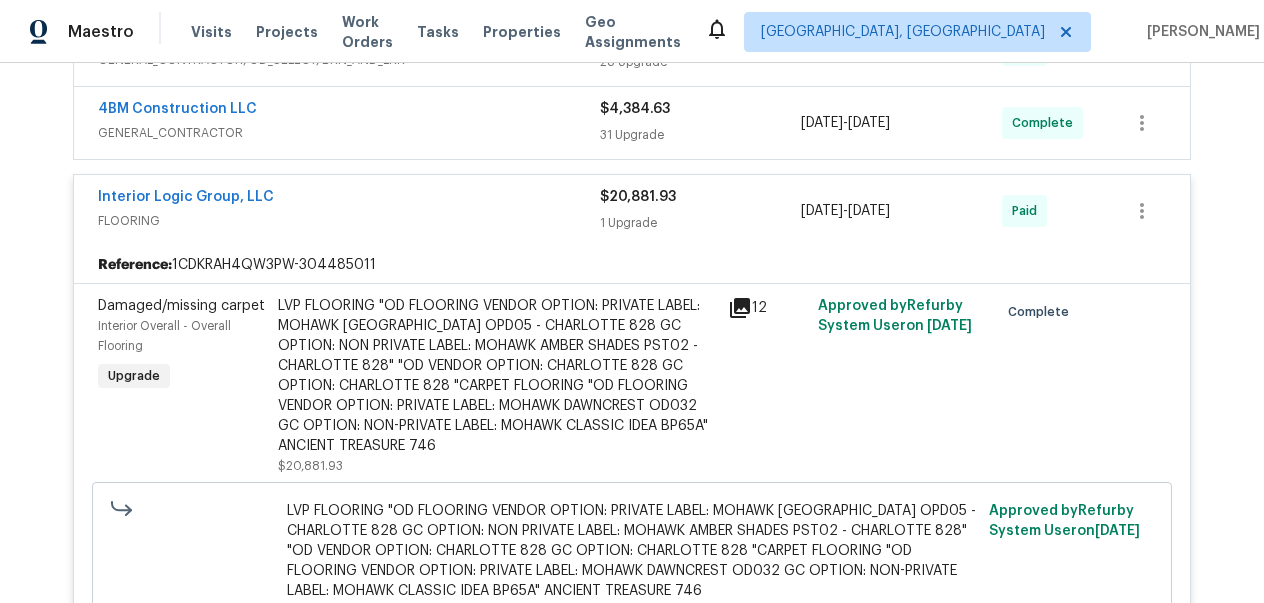click on "4BM Construction LLC" at bounding box center [349, 111] 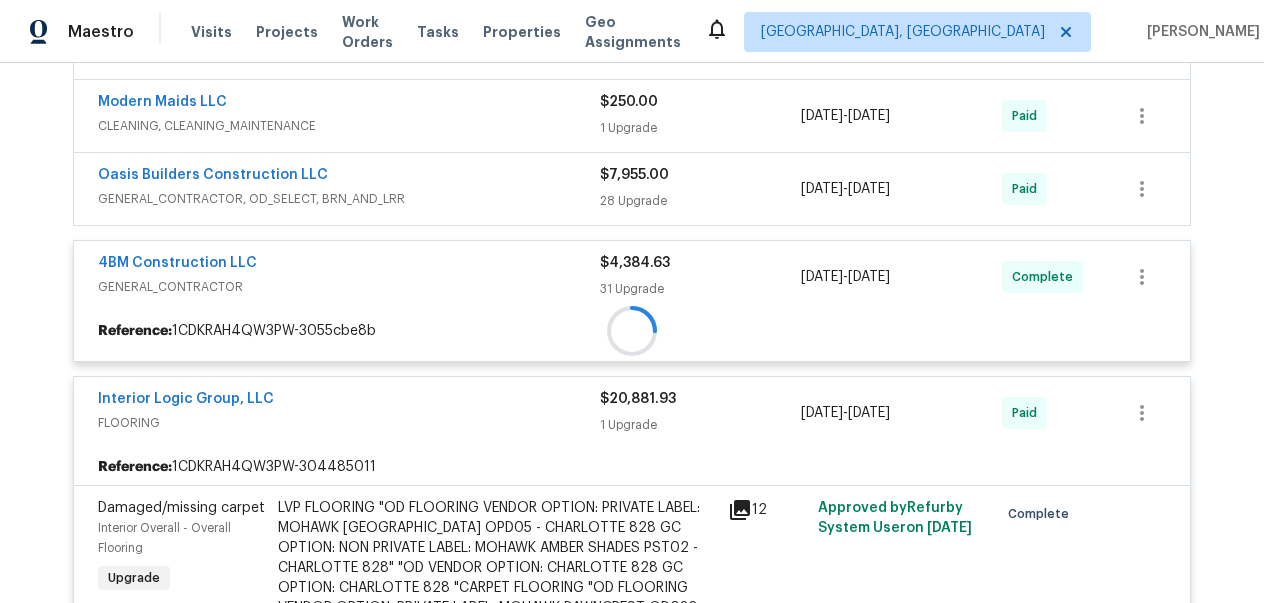 scroll, scrollTop: 1440, scrollLeft: 0, axis: vertical 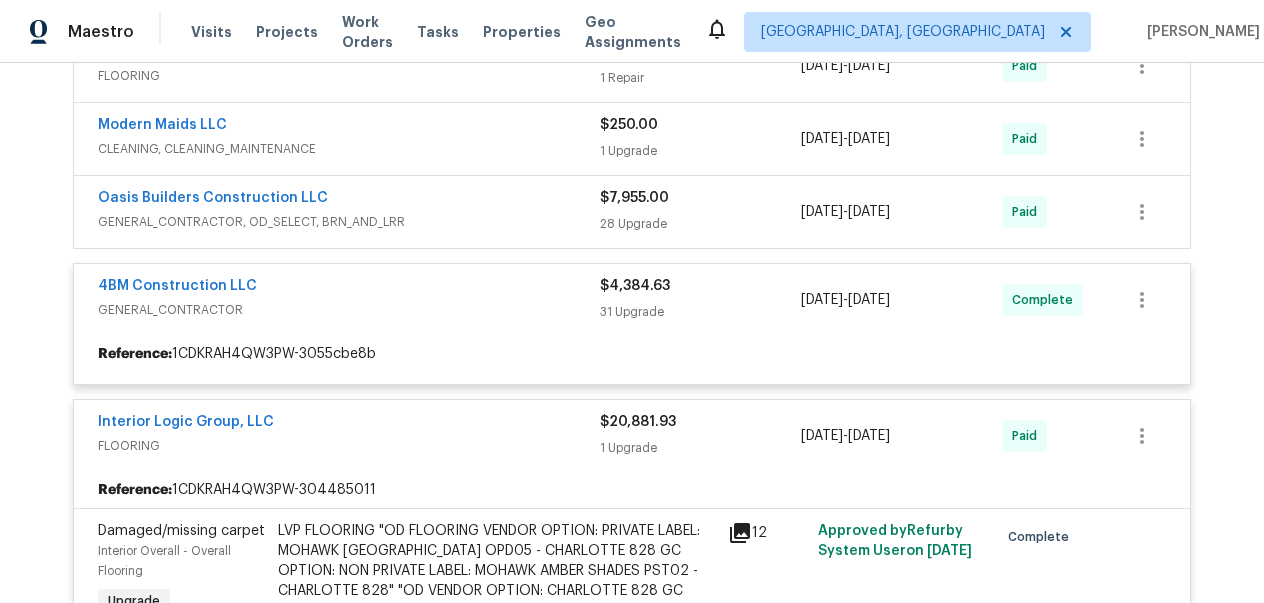 click at bounding box center (632, 3499) 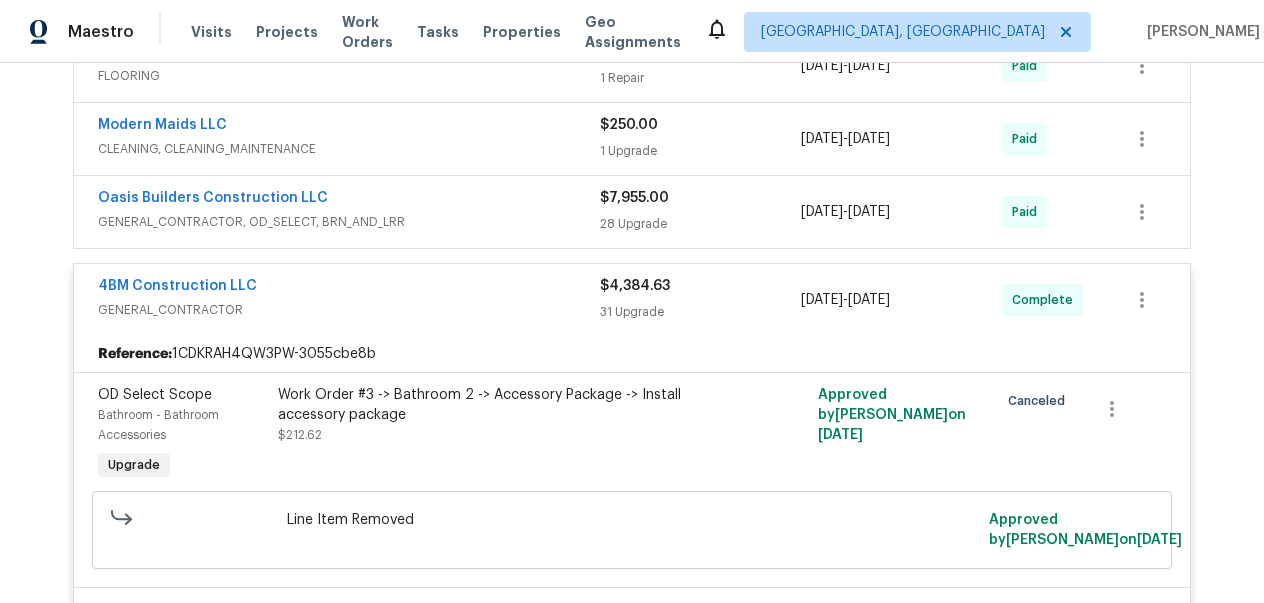 click on "Oasis Builders Construction LLC" at bounding box center [349, 200] 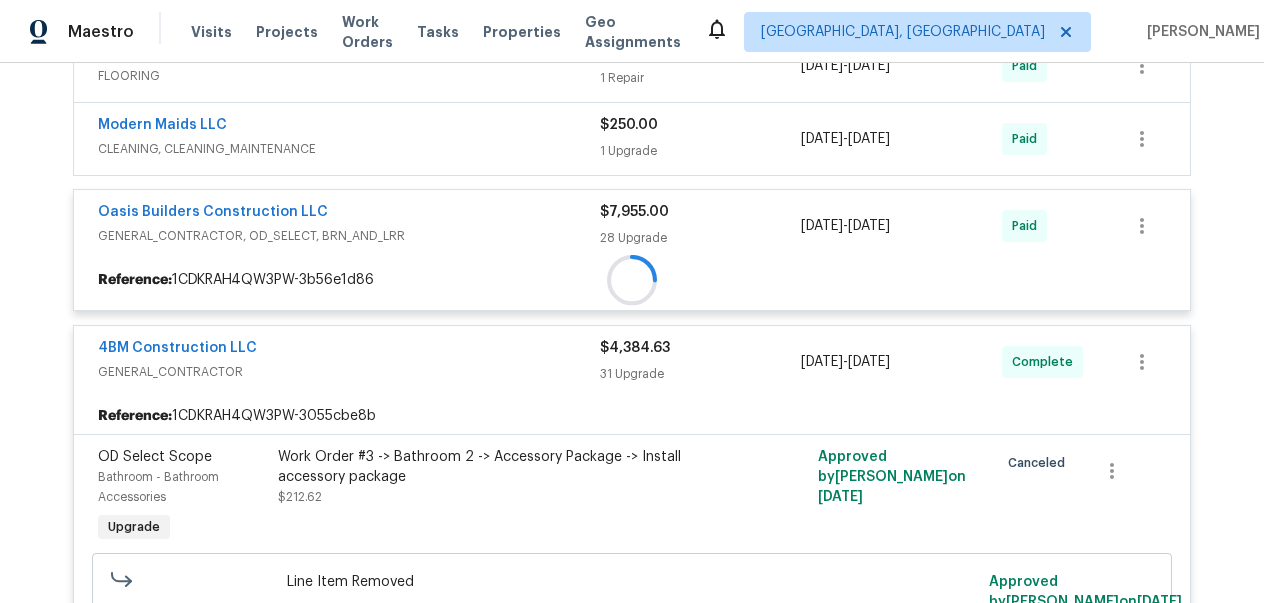 click on "CLEANING, CLEANING_MAINTENANCE" at bounding box center [349, 149] 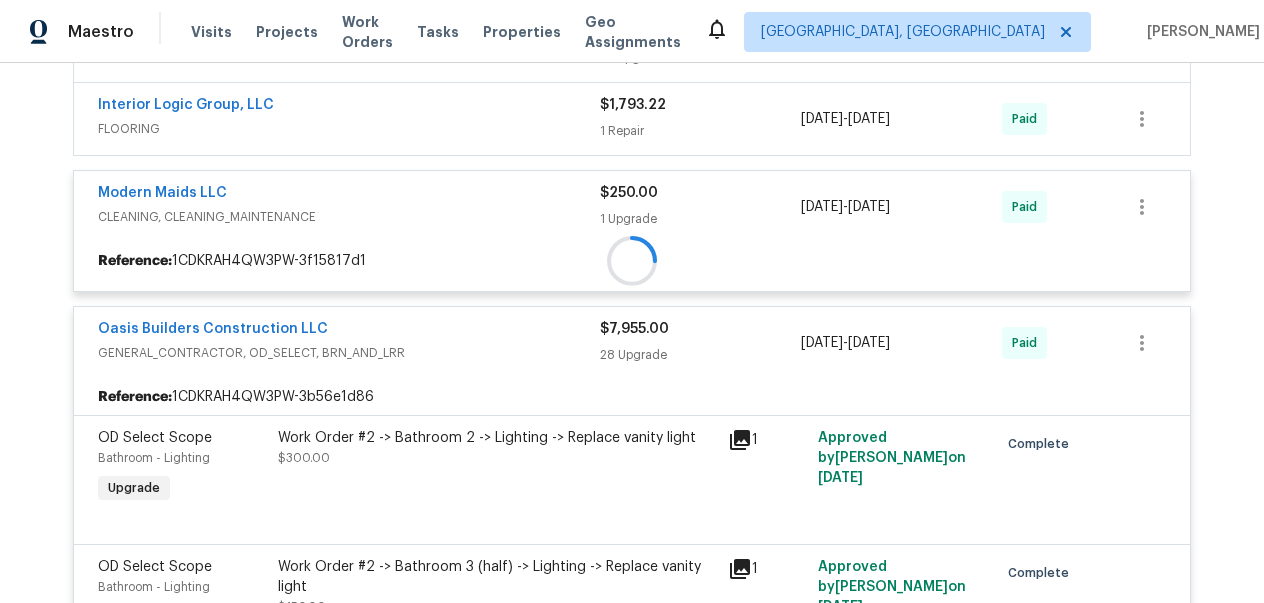 scroll, scrollTop: 1298, scrollLeft: 0, axis: vertical 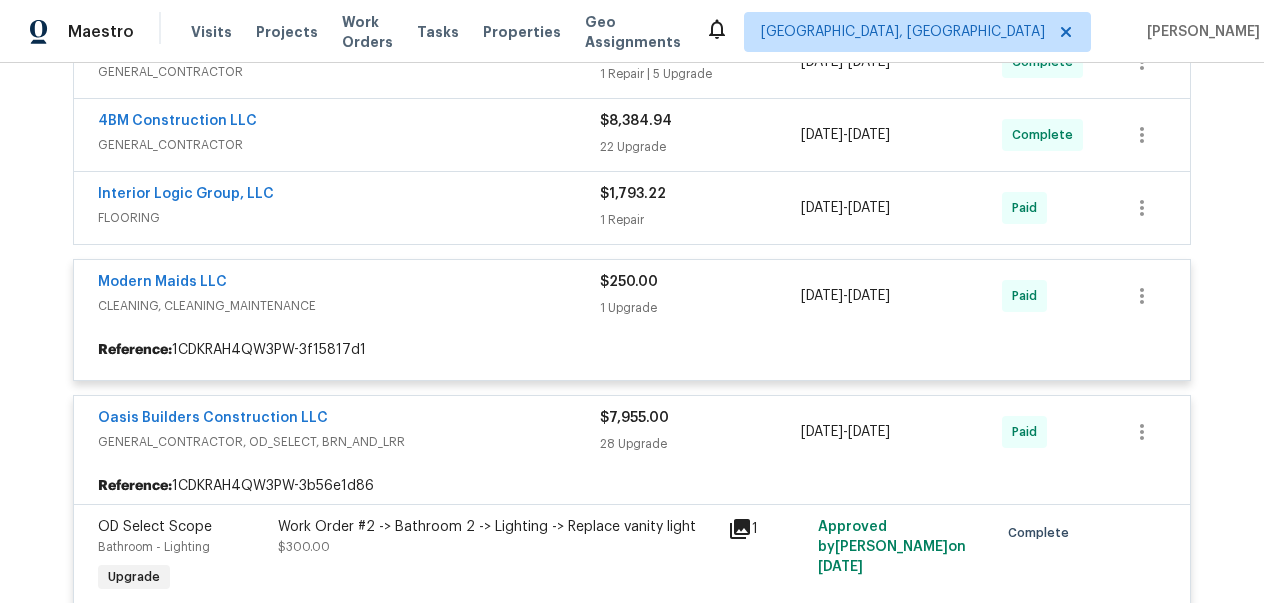 click on "FLOORING" at bounding box center (349, 218) 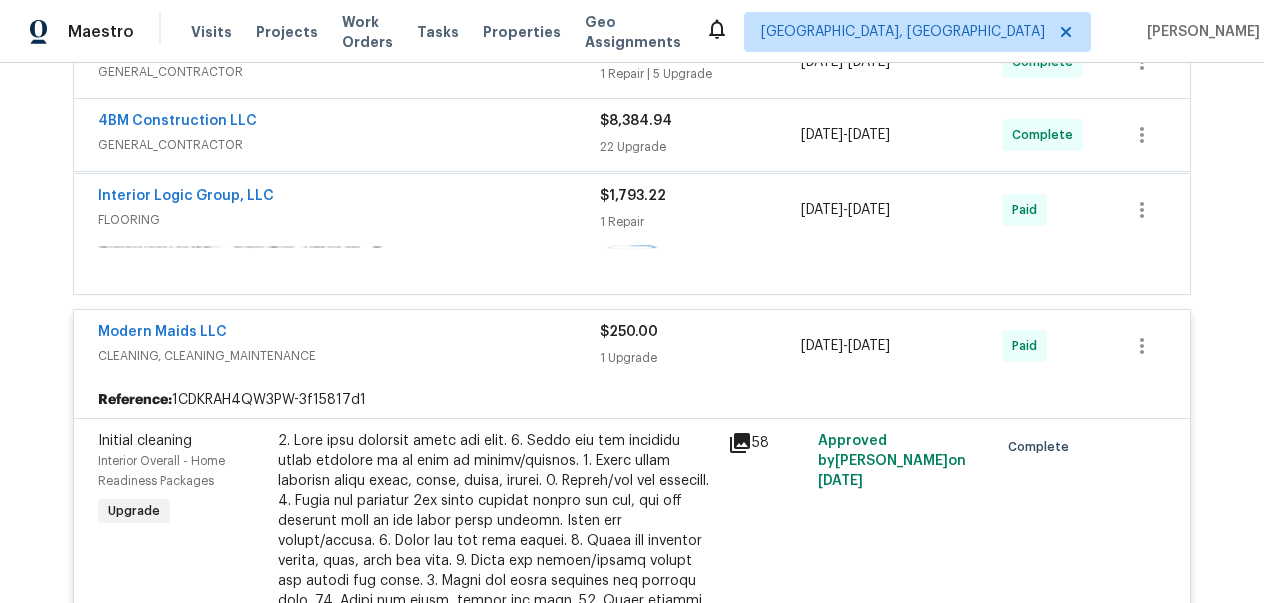 scroll, scrollTop: 1297, scrollLeft: 0, axis: vertical 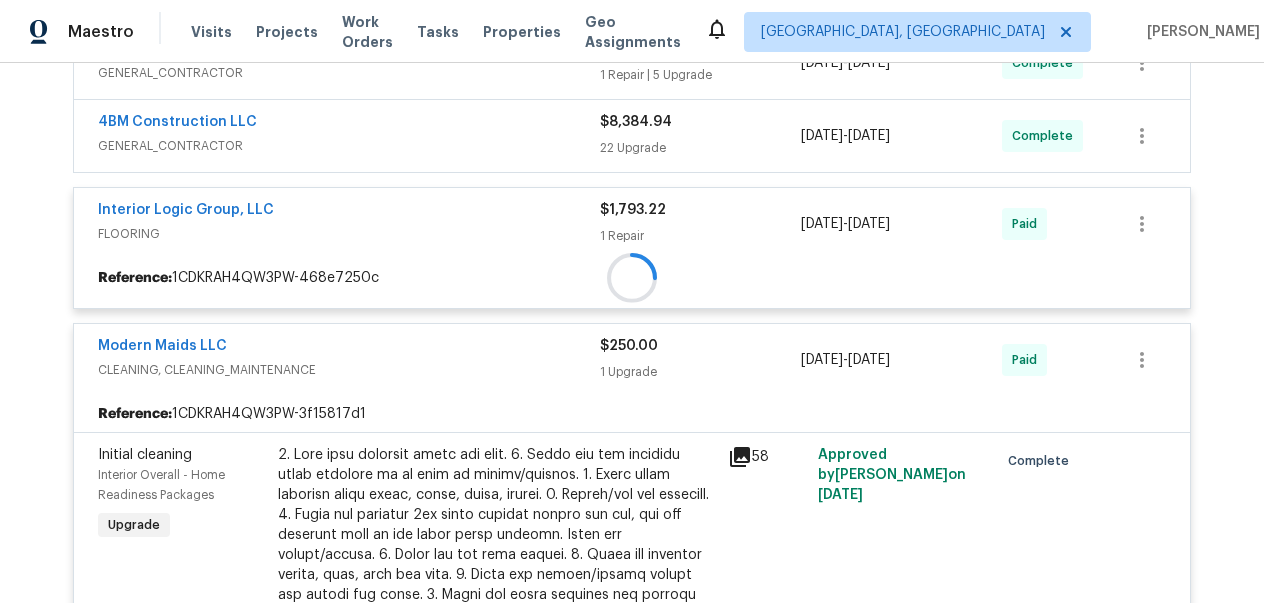 click on "4BM Construction LLC" at bounding box center (349, 124) 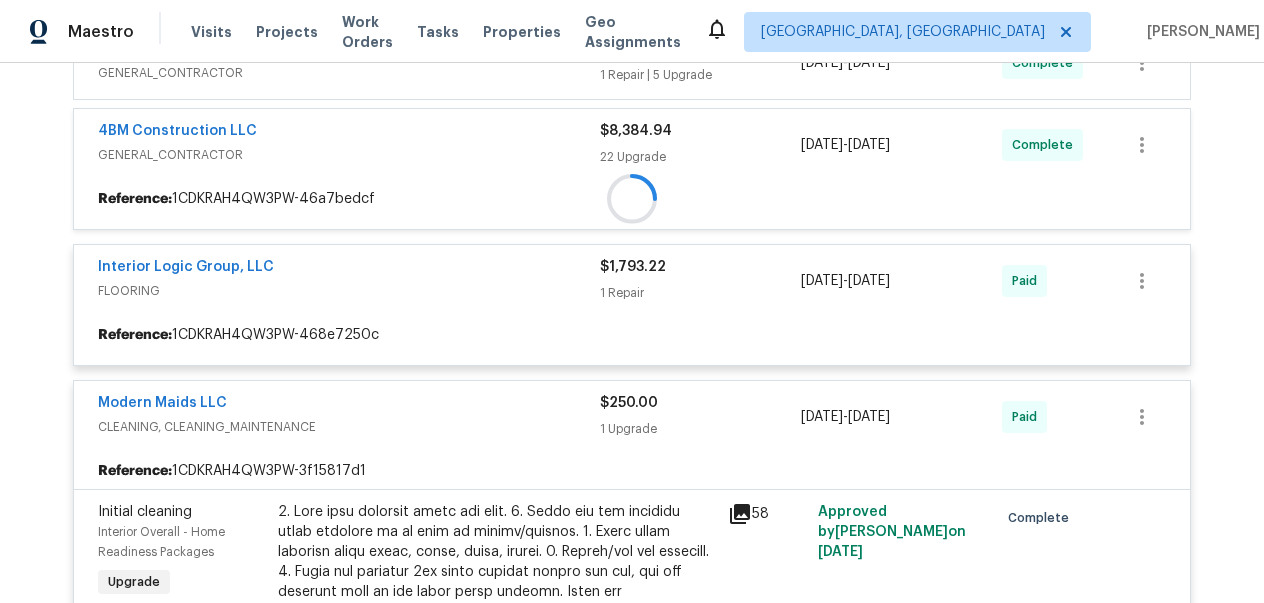 scroll, scrollTop: 1171, scrollLeft: 0, axis: vertical 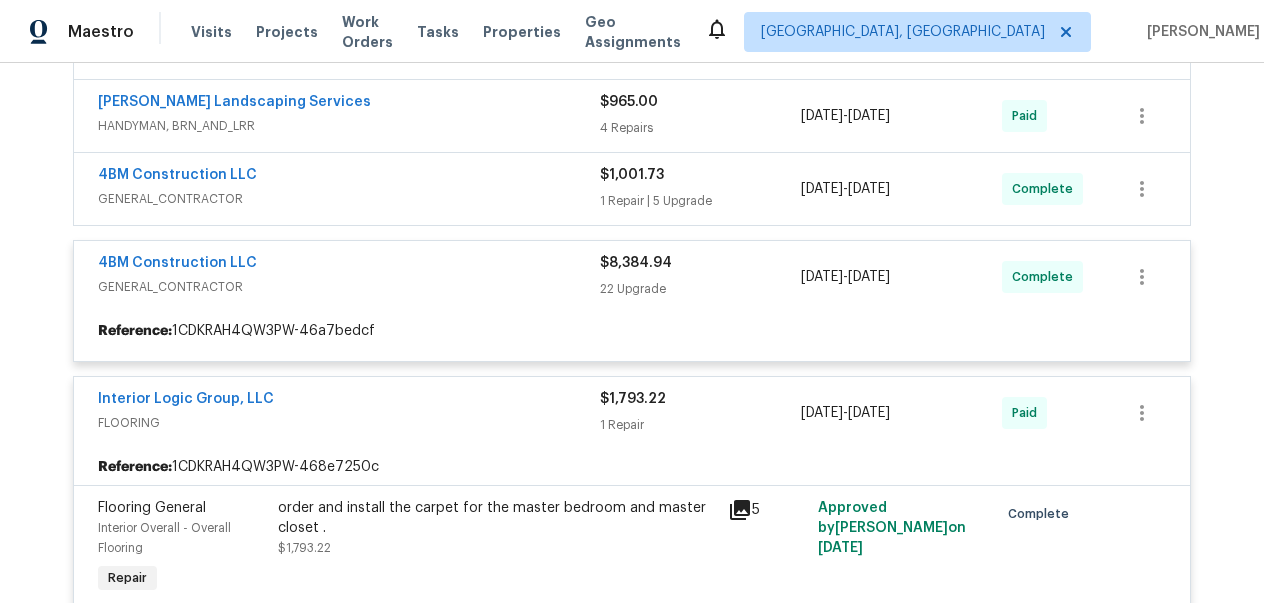 click at bounding box center (632, 8966) 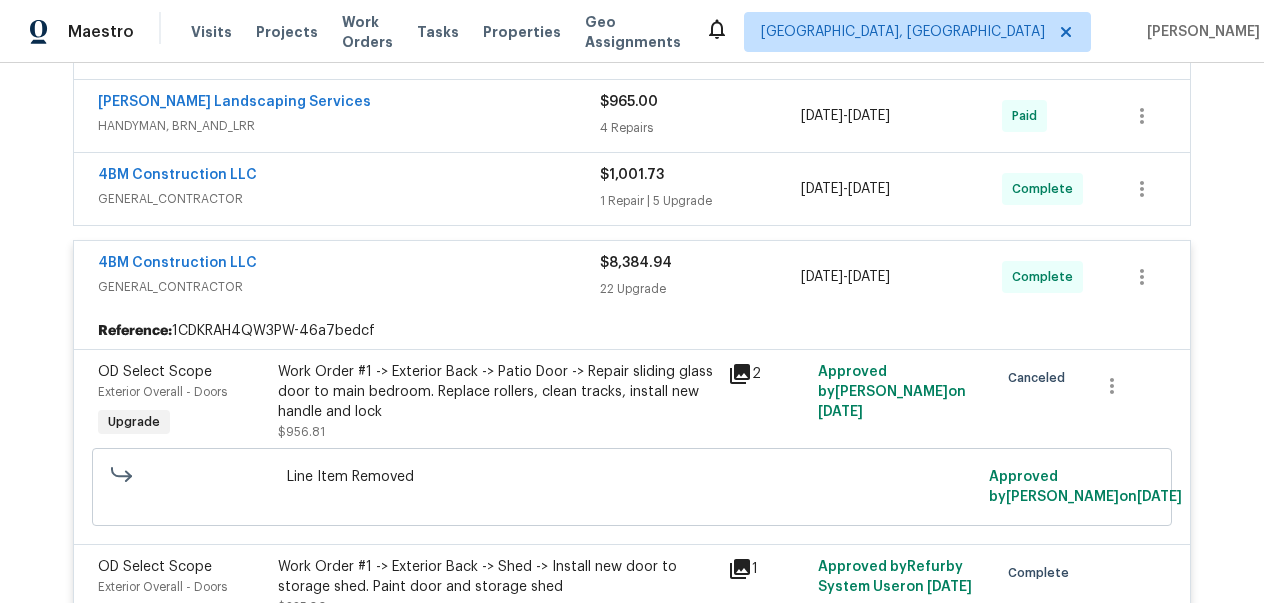 scroll, scrollTop: 1101, scrollLeft: 0, axis: vertical 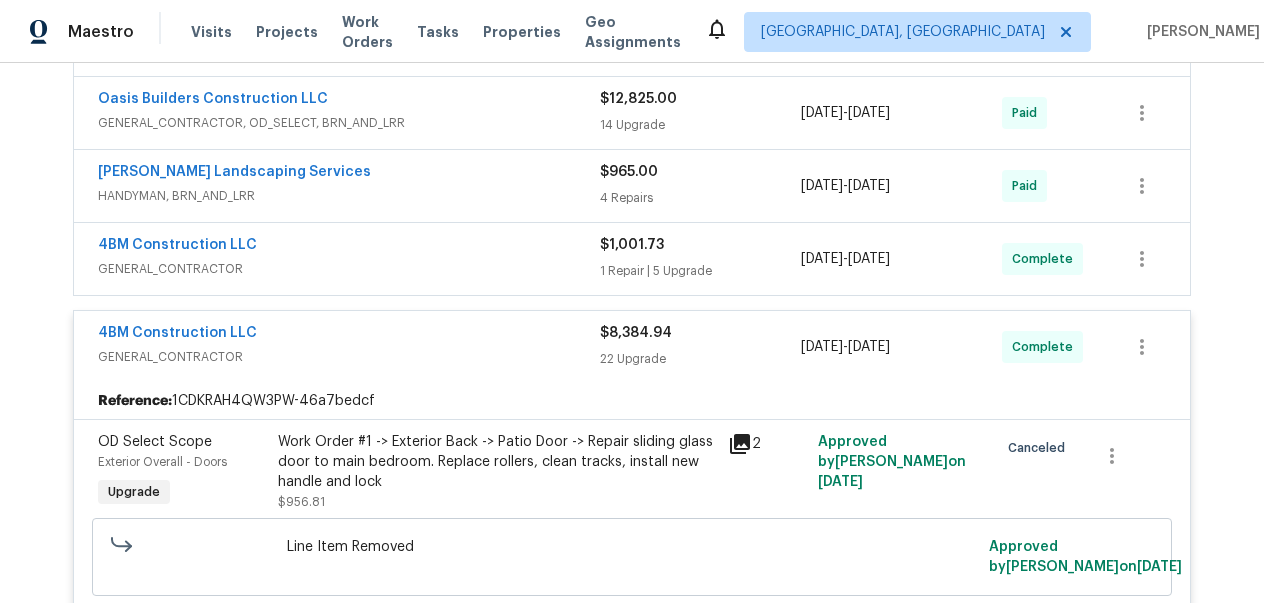 click on "GENERAL_CONTRACTOR" at bounding box center (349, 269) 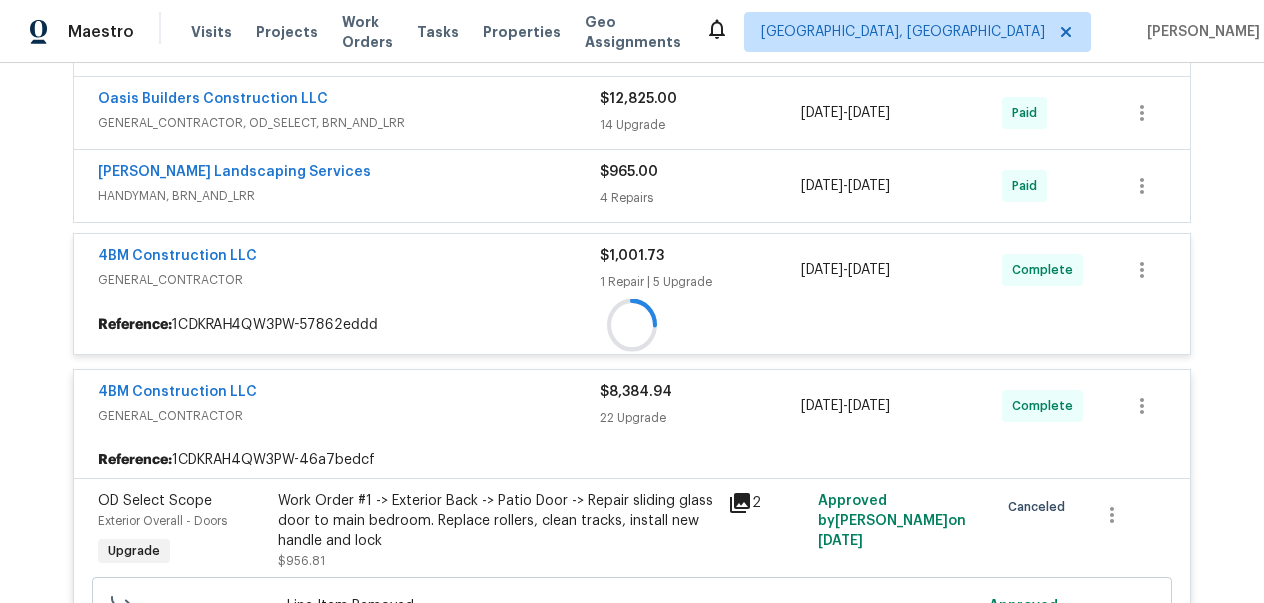 click on "[PERSON_NAME] Landscaping Services" at bounding box center [349, 174] 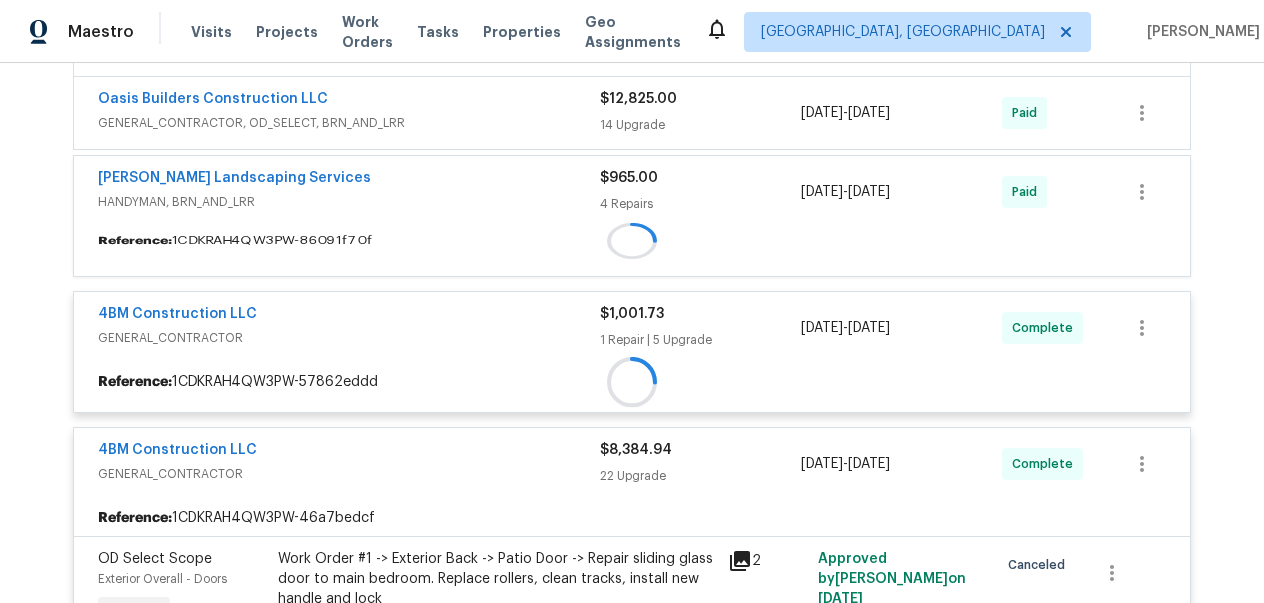 click on "GENERAL_CONTRACTOR, OD_SELECT, BRN_AND_LRR" at bounding box center (349, 123) 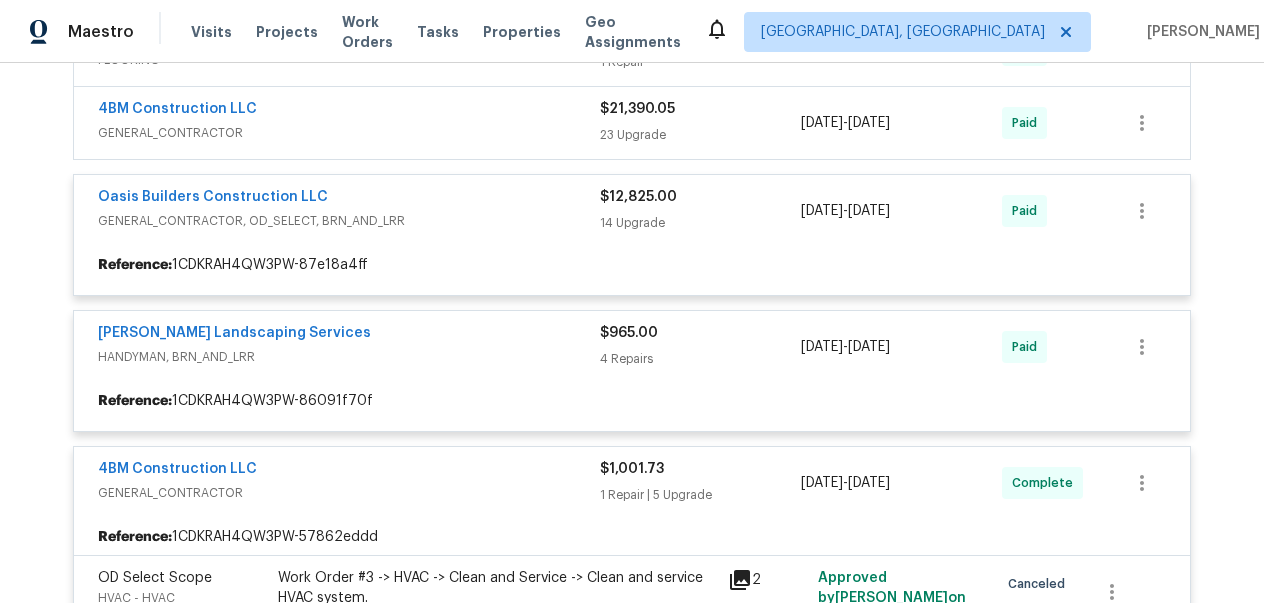 click on "4BM Construction LLC" at bounding box center [349, 111] 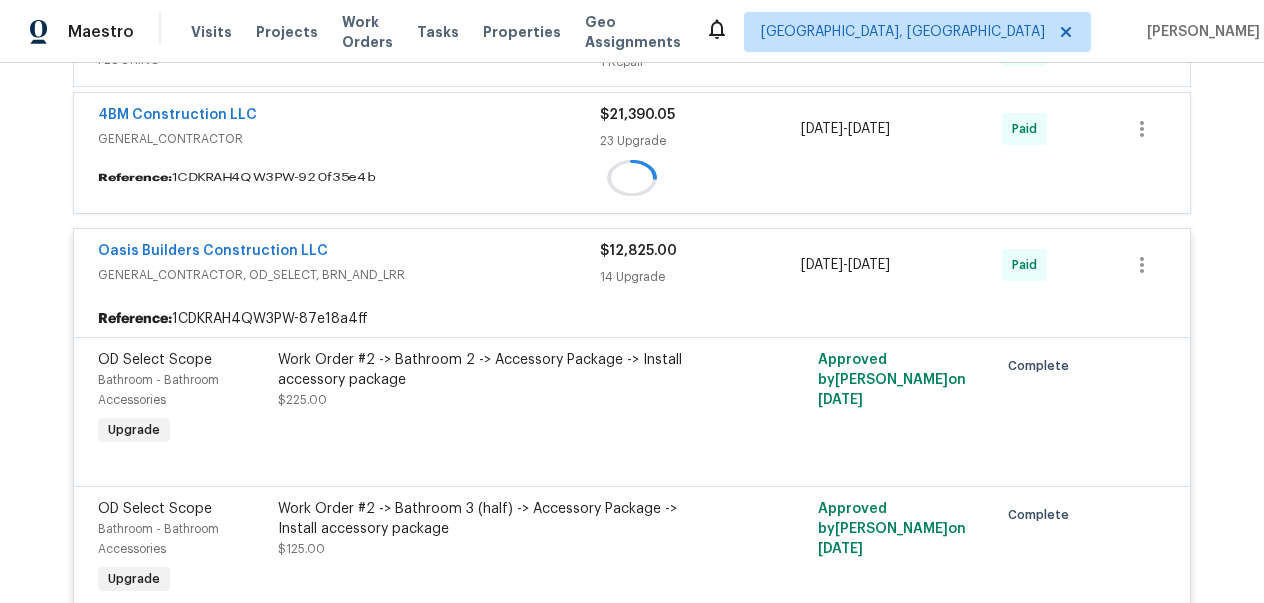click on "FLOORING" at bounding box center (349, 60) 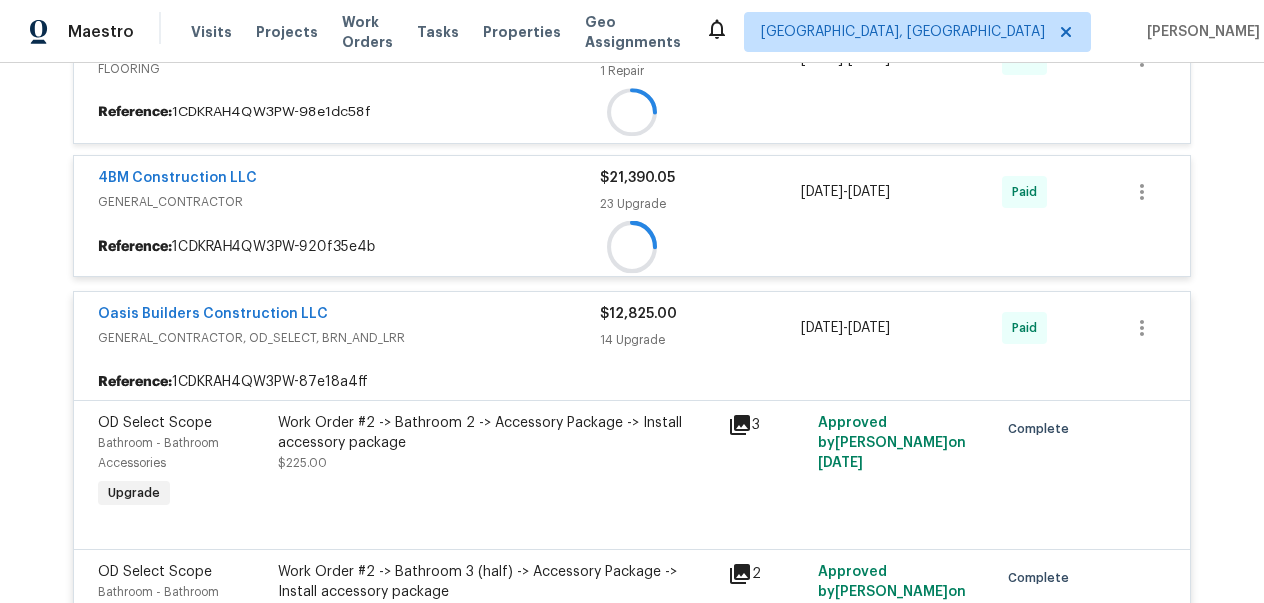 scroll, scrollTop: 897, scrollLeft: 0, axis: vertical 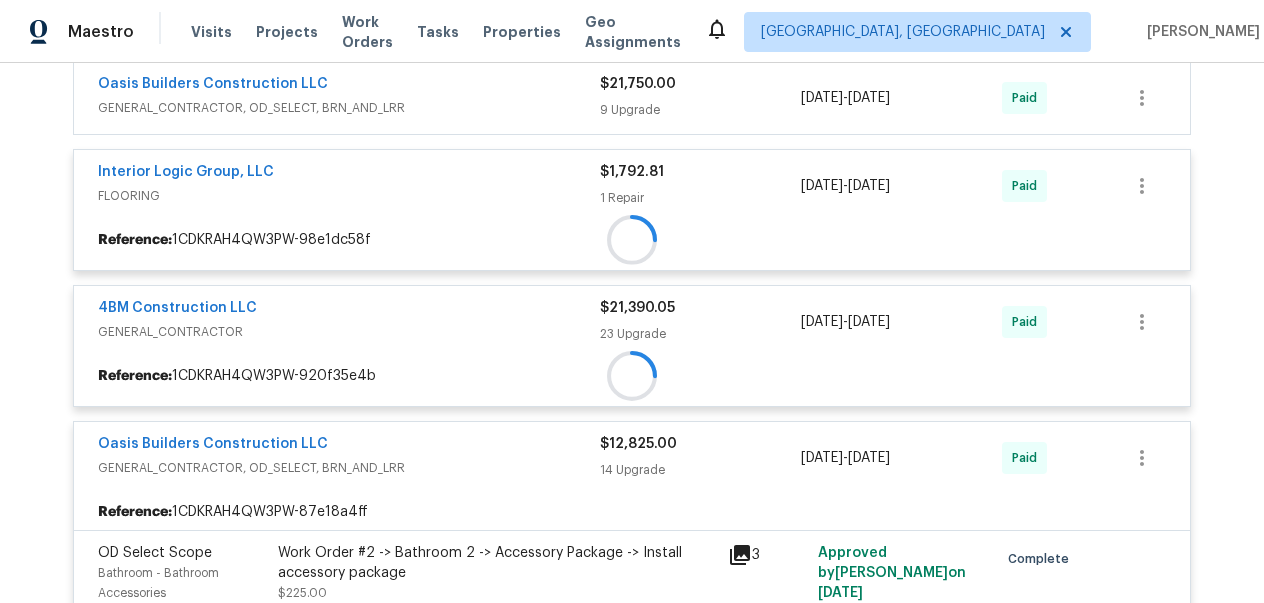 click on "GG Plumbing and Mechanical LLC PLUMBING, HVAC, BRN_AND_LRR $14,022.00 1 Upgrade [DATE]  -  [DATE] Paid Oasis Builders Construction LLC GENERAL_CONTRACTOR, OD_SELECT, BRN_AND_LRR $21,750.00 9 Upgrade [DATE]  -  [DATE] Paid Interior Logic Group, LLC FLOORING $1,792.81 1 Repair [DATE]  -  [DATE] Paid Reference:  1CDKRAH4QW3PW-98e1dc58f 4BM Construction LLC GENERAL_CONTRACTOR $21,390.05 23 Upgrade [DATE]  -  [DATE] Paid Reference:  1CDKRAH4QW3PW-920f35e4b Oasis Builders Construction LLC GENERAL_CONTRACTOR, OD_SELECT, BRN_AND_LRR $12,825.00 14 Upgrade [DATE]  -  [DATE] Paid Reference:  1CDKRAH4QW3PW-87e18a4ff OD Select Scope Bathroom - Bathroom Accessories Upgrade Work Order #2 -> Bathroom 2 -> Accessory Package -> Install accessory package $225.00   3 Approved by  [PERSON_NAME]  on   [DATE] Complete OD Select Scope Bathroom - Bathroom Accessories Upgrade Work Order #2 -> Bathroom 3 (half) -> Accessory Package -> Install accessory package $125.00   2 Approved by  [PERSON_NAME]  on   [DATE]" at bounding box center [632, 13088] 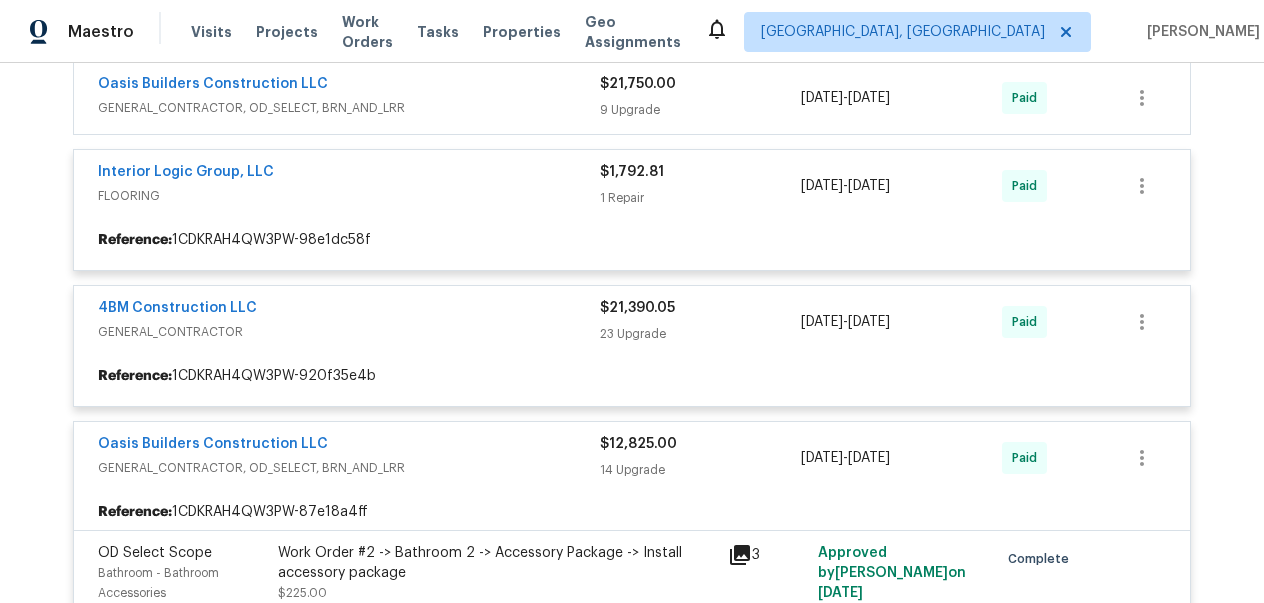 scroll, scrollTop: 792, scrollLeft: 0, axis: vertical 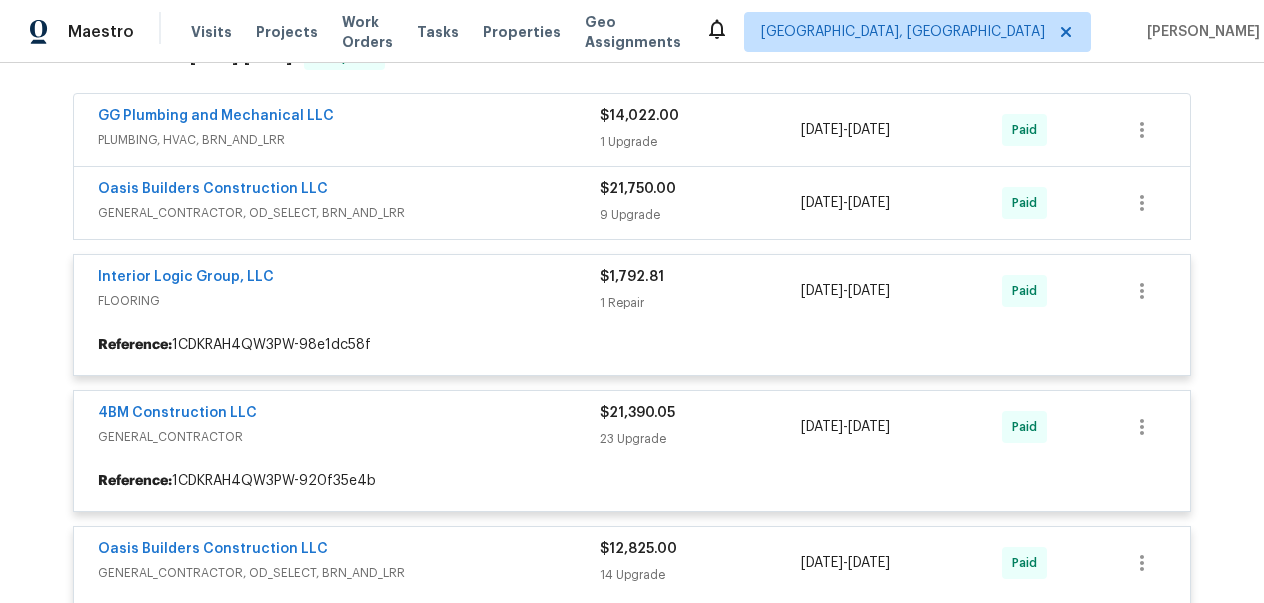 click at bounding box center (632, 13162) 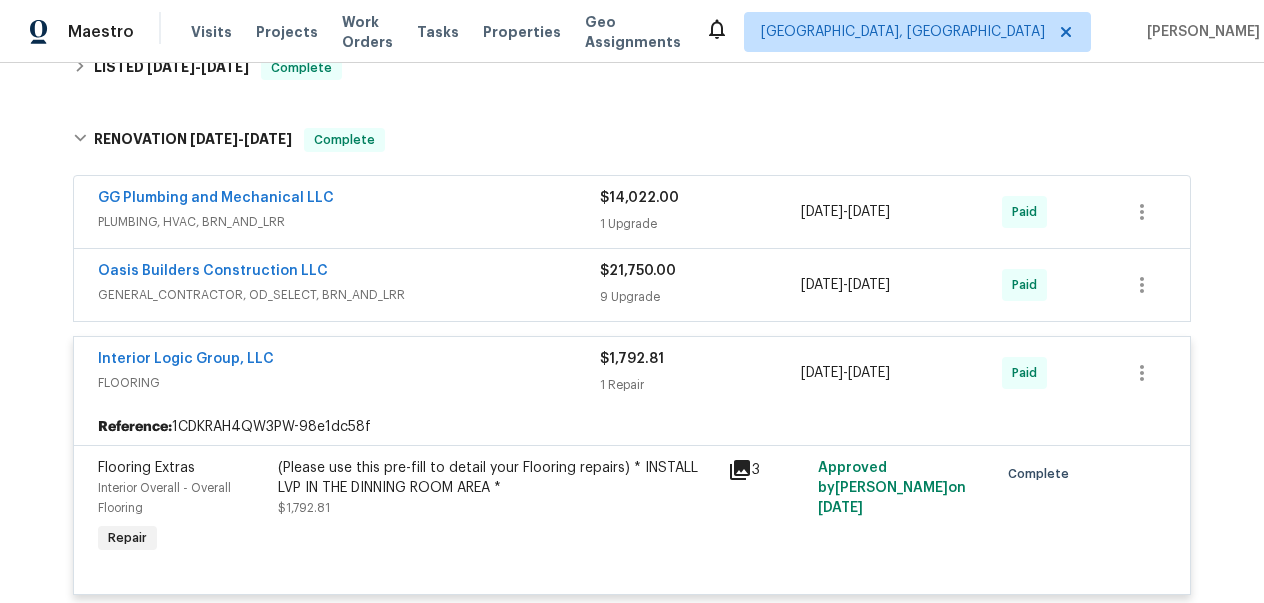 scroll, scrollTop: 674, scrollLeft: 0, axis: vertical 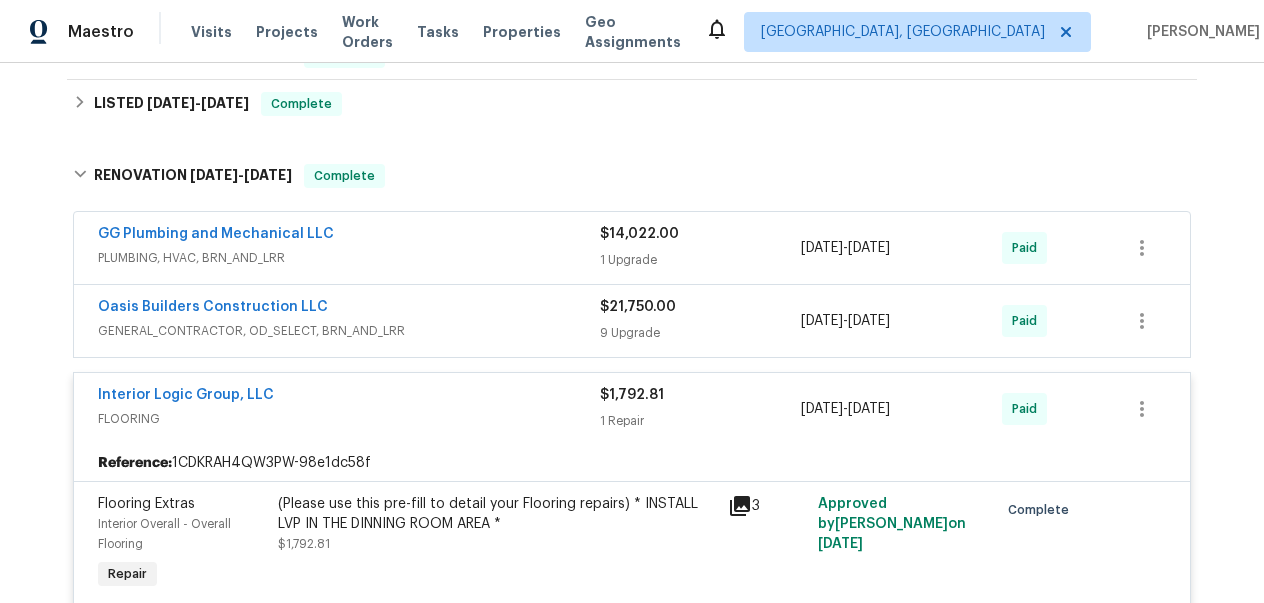 click on "GENERAL_CONTRACTOR, OD_SELECT, BRN_AND_LRR" at bounding box center (349, 331) 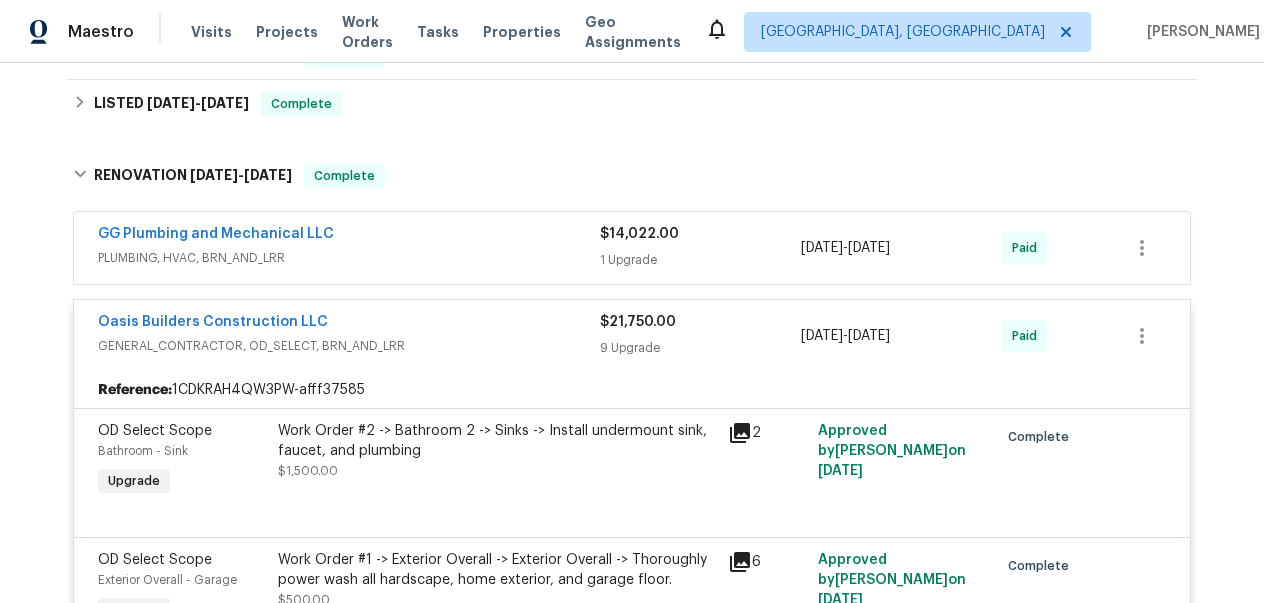 click on "PLUMBING, HVAC, BRN_AND_LRR" at bounding box center [349, 258] 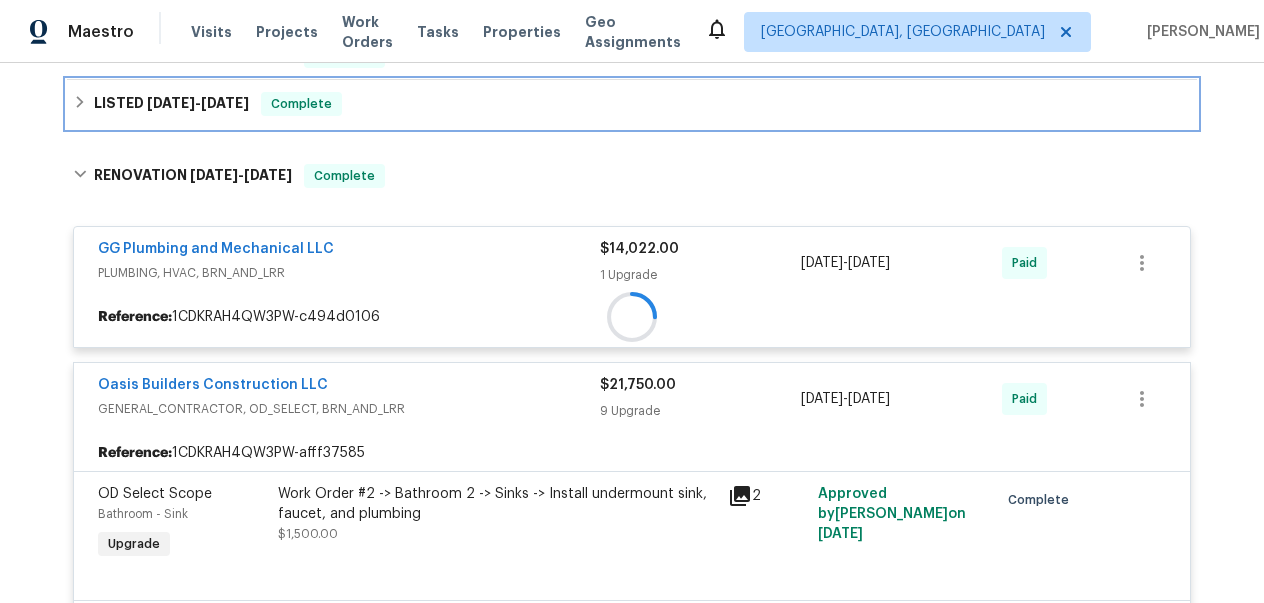 click on "[DATE]" at bounding box center (225, 103) 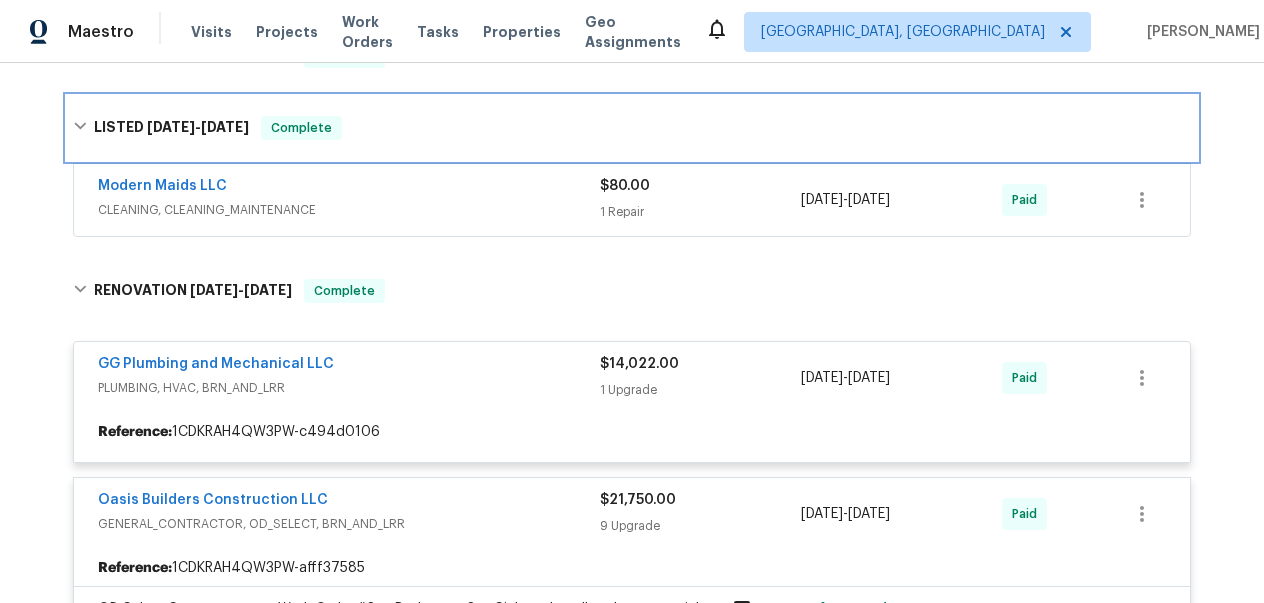 scroll, scrollTop: 482, scrollLeft: 0, axis: vertical 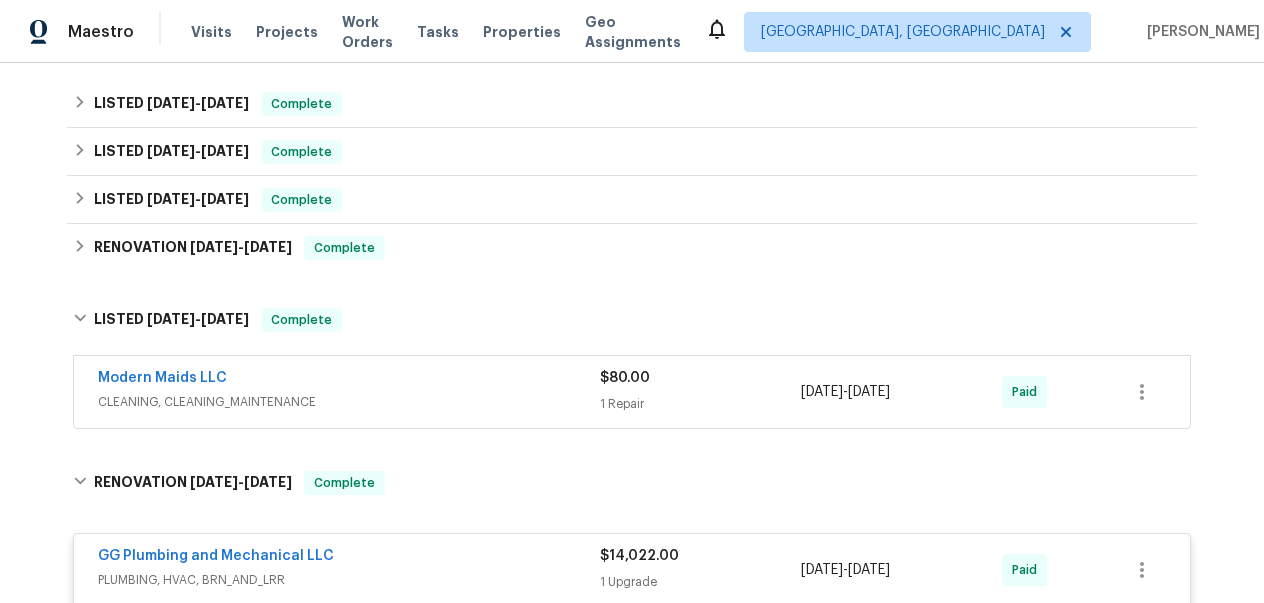 click on "CLEANING, CLEANING_MAINTENANCE" at bounding box center (349, 402) 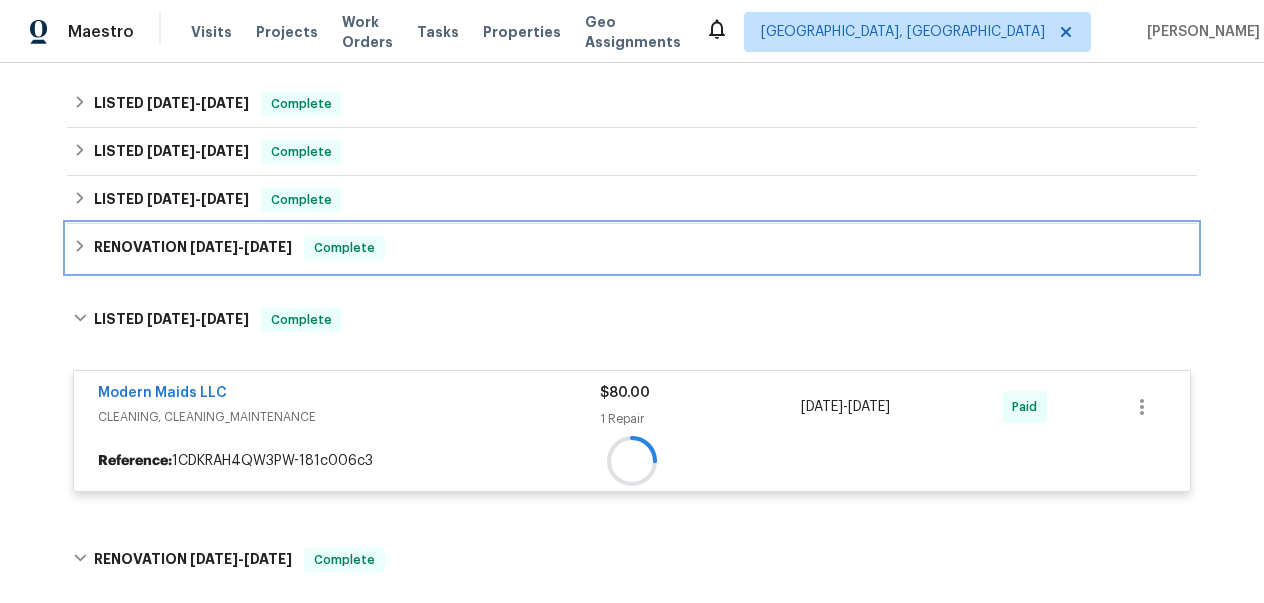 click on "RENOVATION   [DATE]  -  [DATE] Complete" at bounding box center (632, 248) 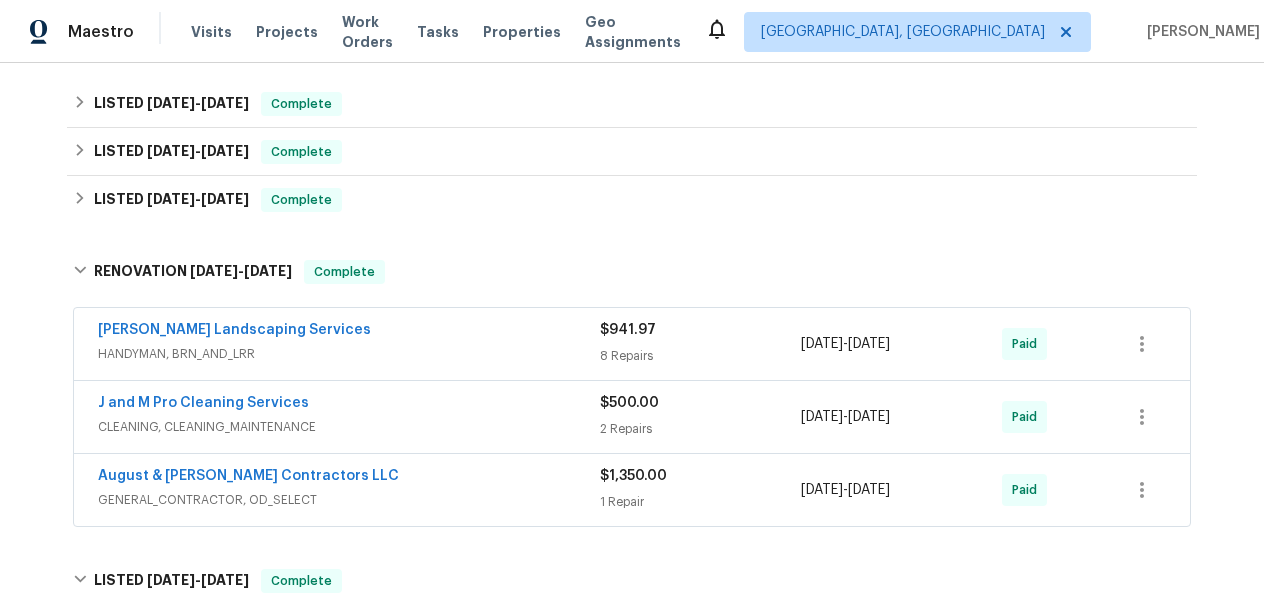 click on "August & [PERSON_NAME] Contractors LLC GENERAL_CONTRACTOR, OD_SELECT" at bounding box center (349, 490) 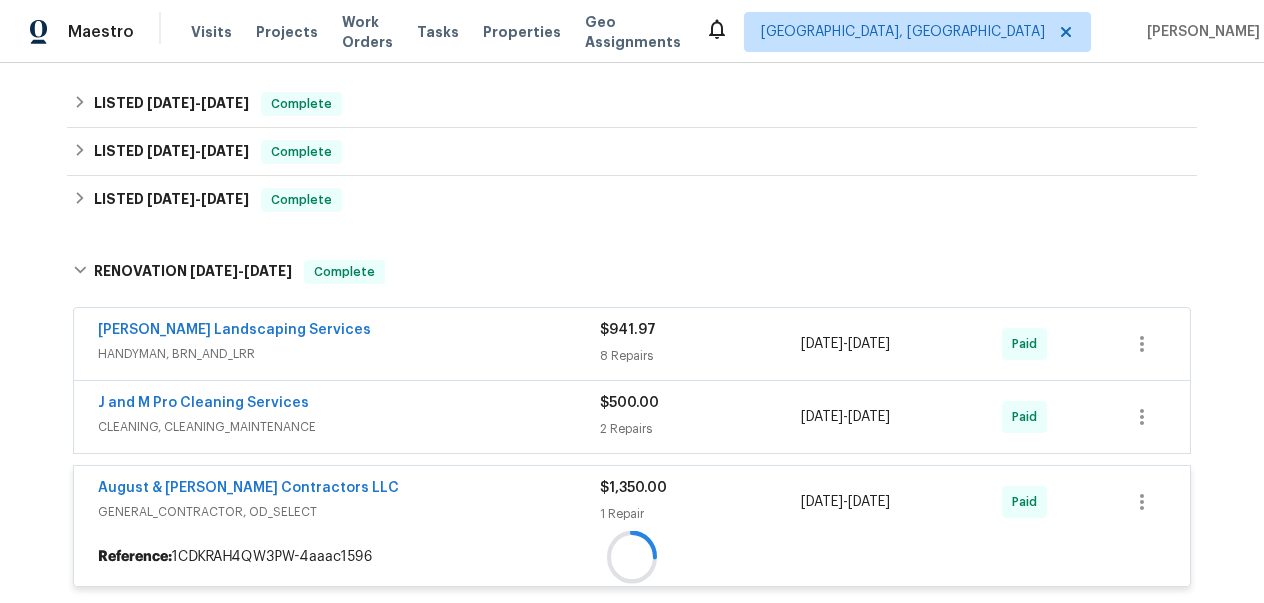 scroll, scrollTop: 540, scrollLeft: 0, axis: vertical 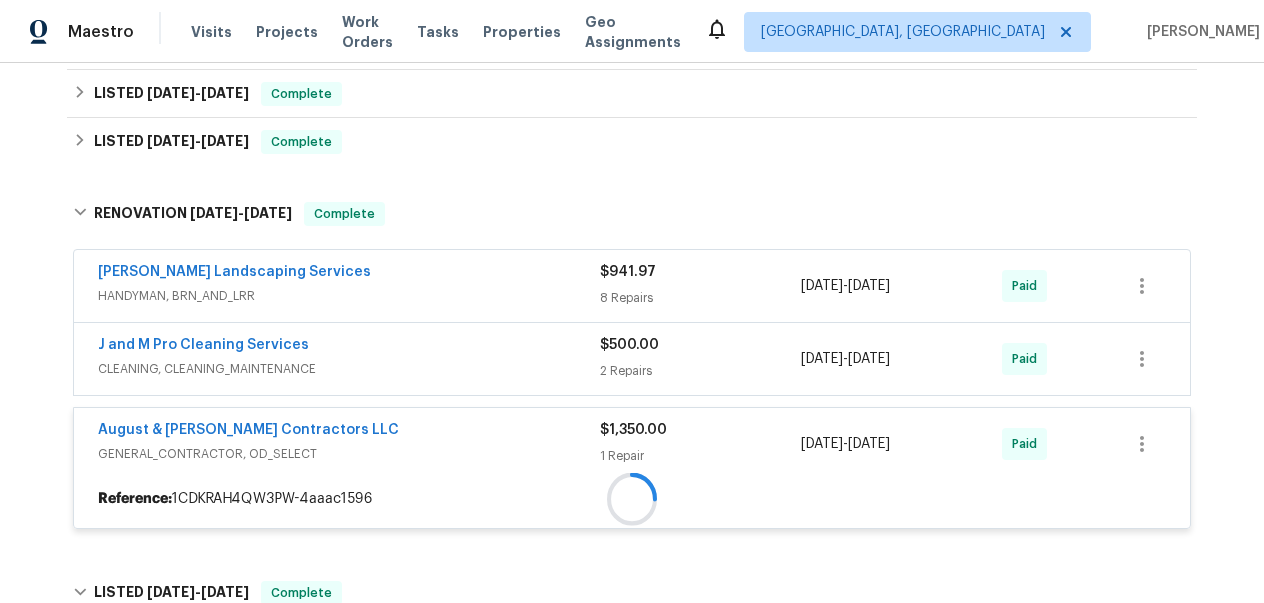 click on "CLEANING, CLEANING_MAINTENANCE" at bounding box center [349, 369] 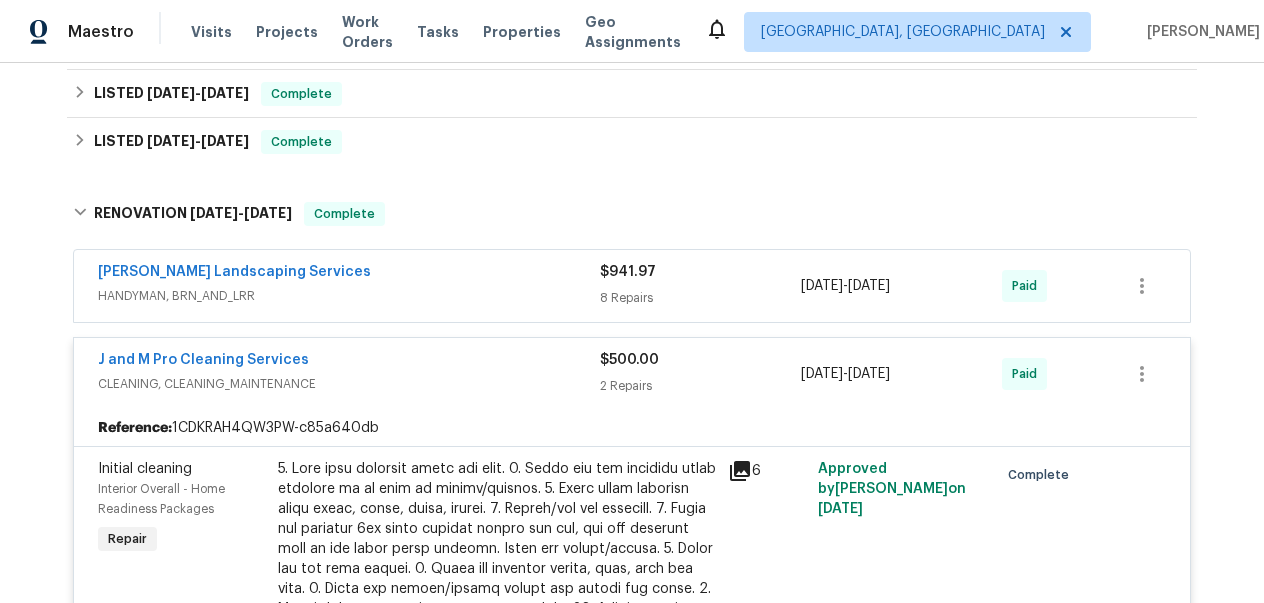 click on "[PERSON_NAME] Landscaping Services" at bounding box center [349, 274] 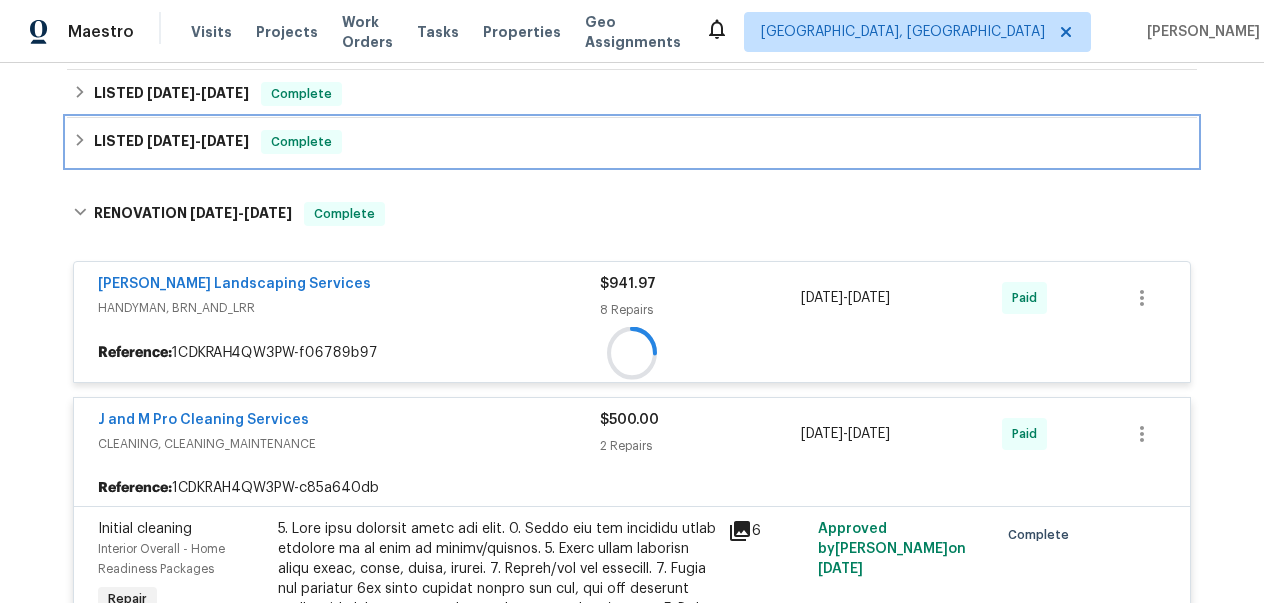 click on "LISTED   [DATE]  -  [DATE] Complete" at bounding box center [632, 142] 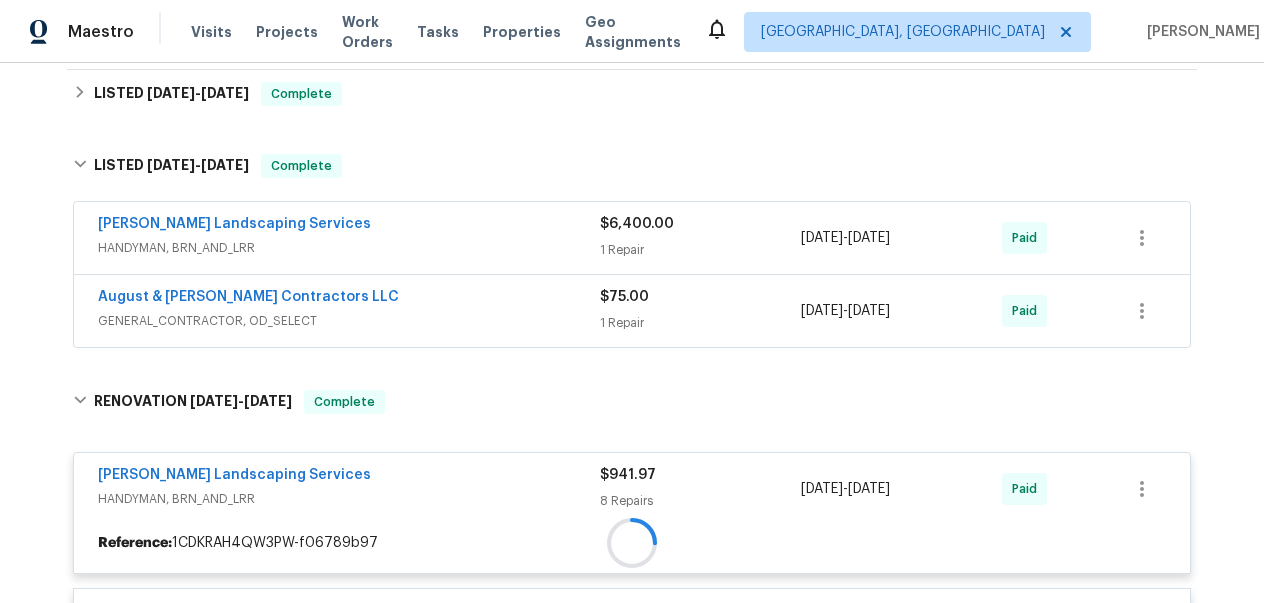 click on "[PERSON_NAME] Landscaping Services" at bounding box center (349, 226) 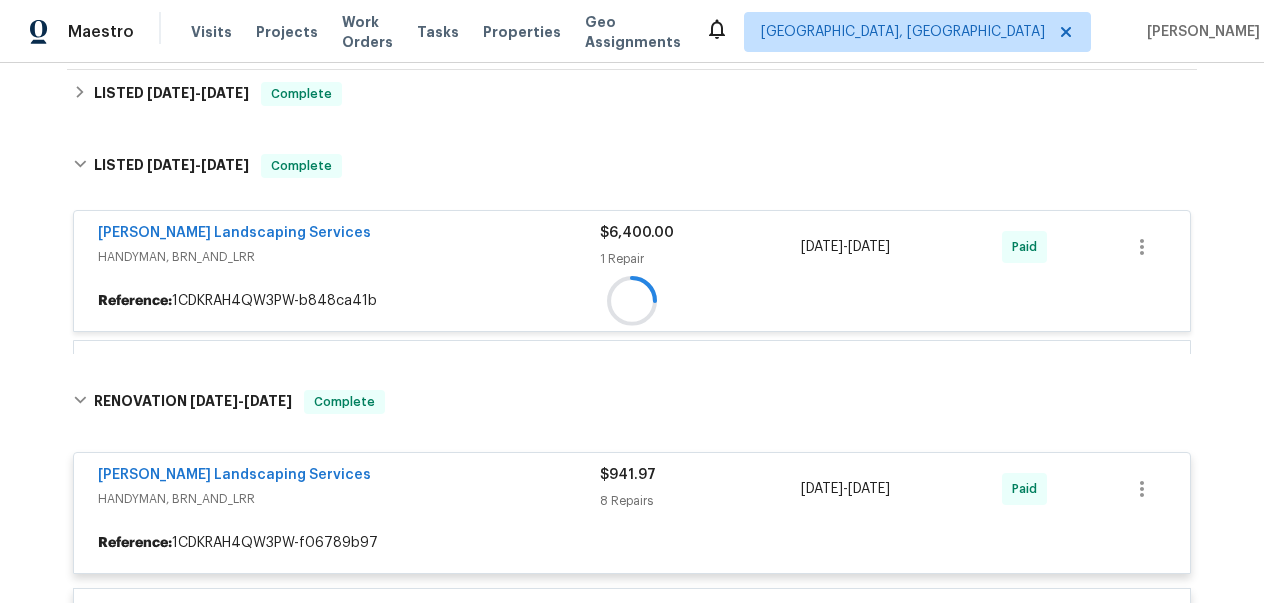 click at bounding box center [632, 301] 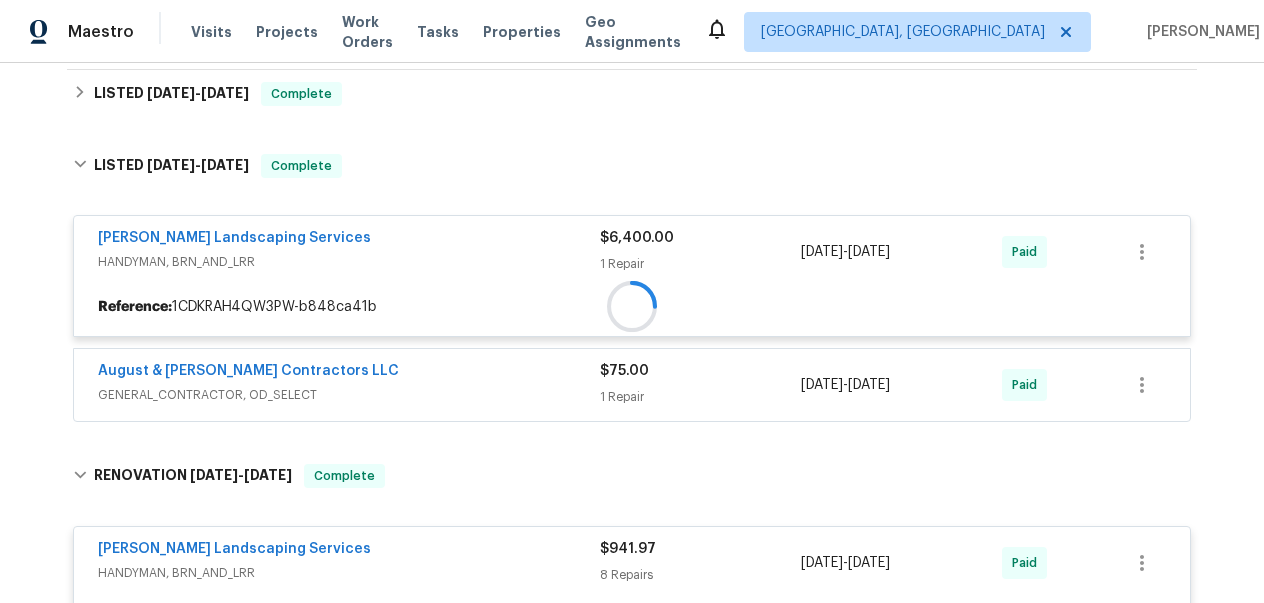 scroll, scrollTop: 563, scrollLeft: 0, axis: vertical 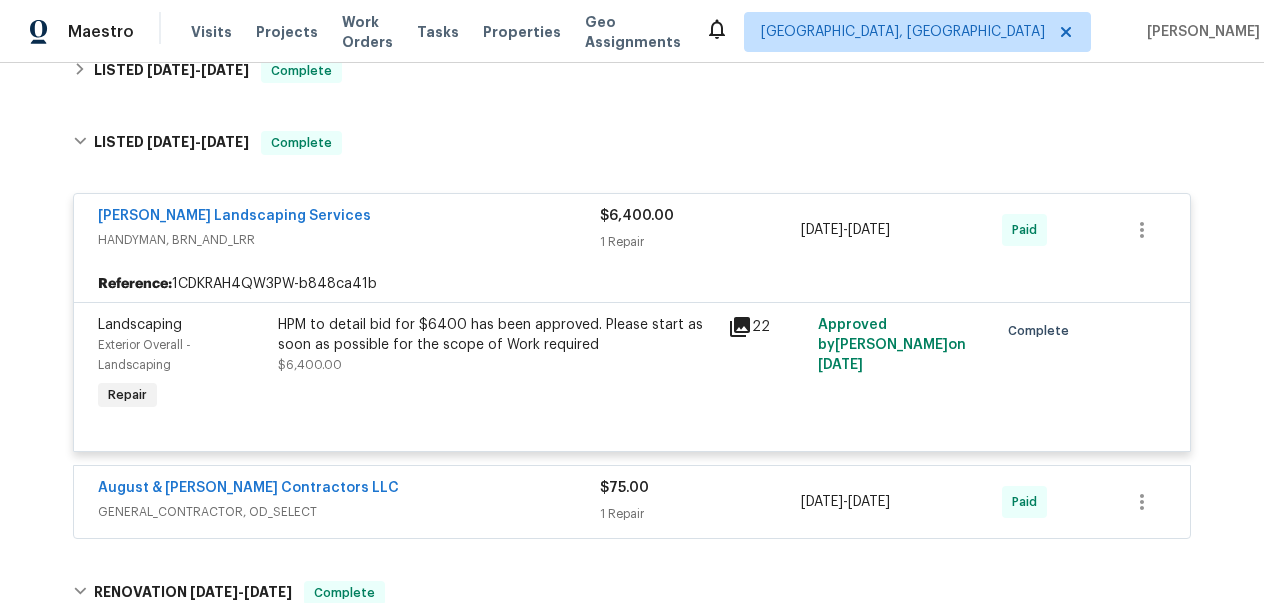 click on "August & [PERSON_NAME] Contractors LLC GENERAL_CONTRACTOR, OD_SELECT $75.00 1 Repair [DATE]  -  [DATE] Paid" at bounding box center (632, 502) 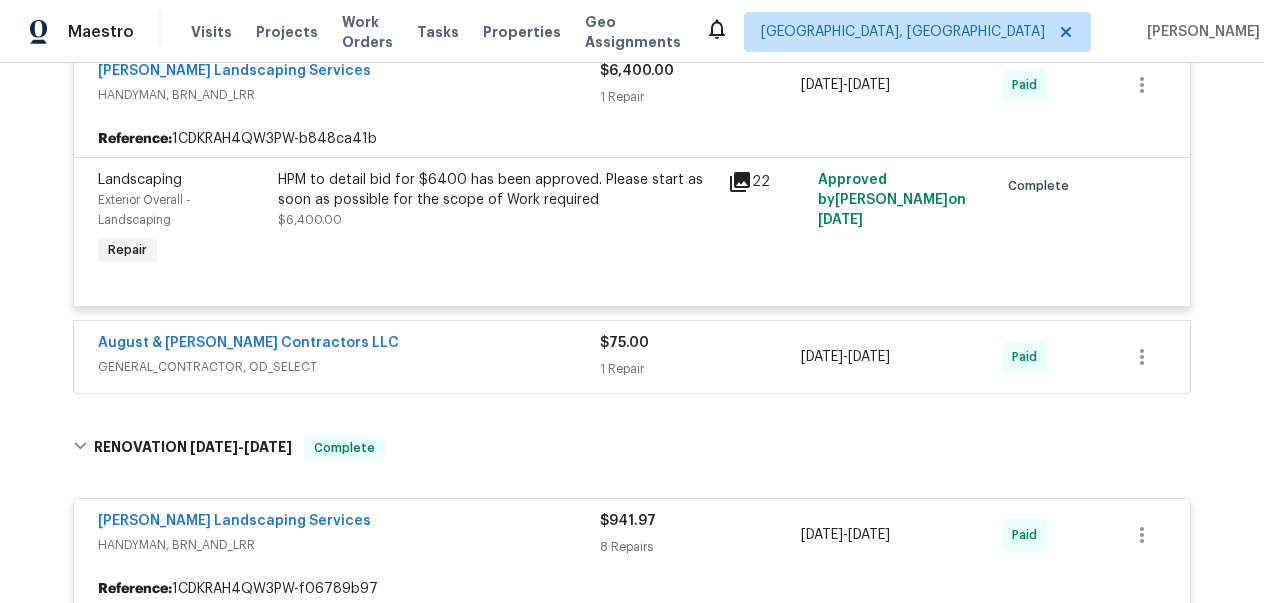 click on "GENERAL_CONTRACTOR, OD_SELECT" at bounding box center (349, 367) 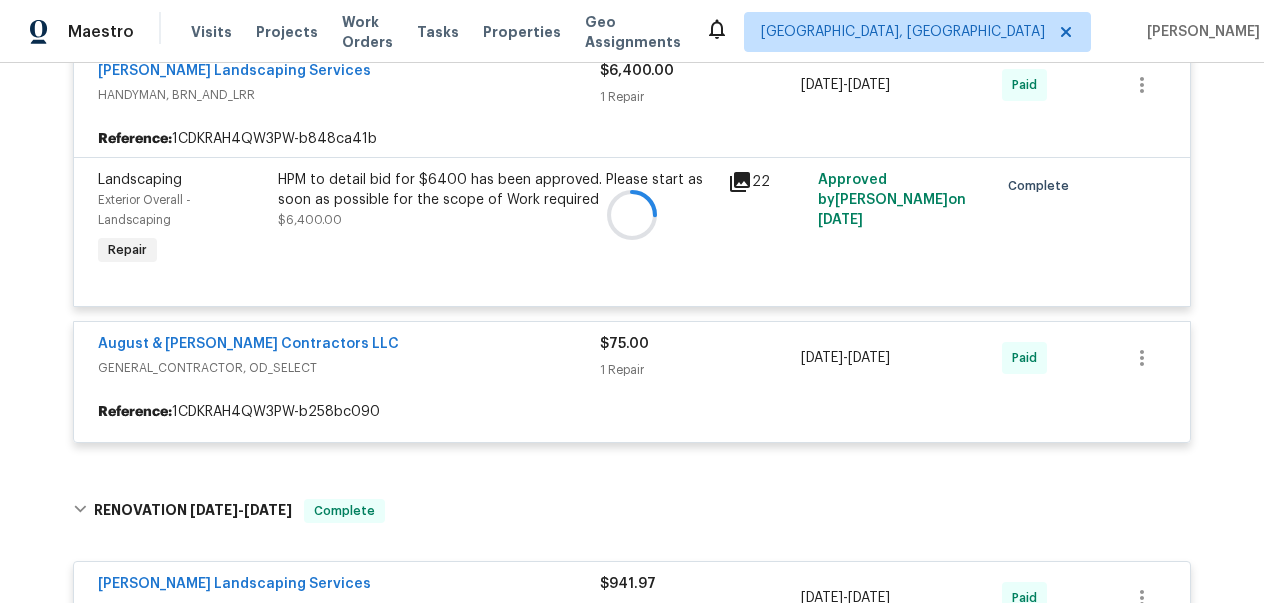scroll, scrollTop: 573, scrollLeft: 0, axis: vertical 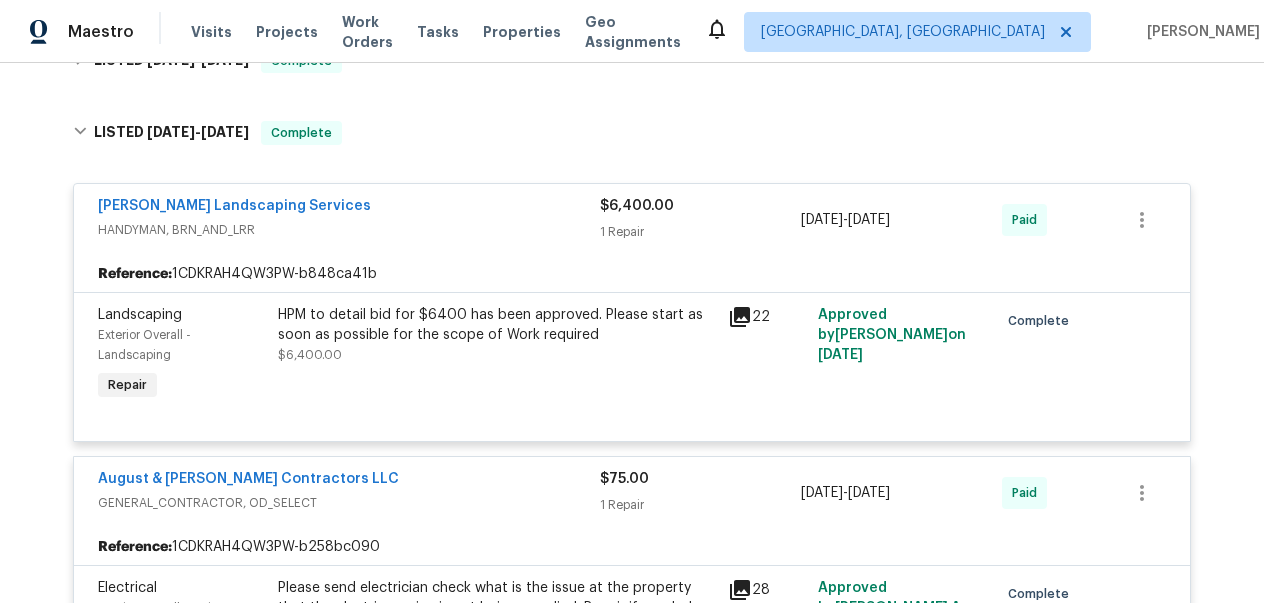 click on "[PERSON_NAME] Landscaping Services HANDYMAN, BRN_AND_LRR $6,400.00 1 Repair [DATE]  -  [DATE] Paid Reference:  1CDKRAH4QW3PW-b848ca41b Landscaping Exterior Overall - Landscaping Repair HPM to detail
bid for $6400 has been approved. Please start as soon as possible for the scope of Work required $6,400.00   22 Approved by  [PERSON_NAME]  on   [DATE] Complete August & [PERSON_NAME] Contractors LLC GENERAL_CONTRACTOR, OD_SELECT $75.00 1 Repair [DATE]  -  [DATE] Paid Reference:  1CDKRAH4QW3PW-b258bc090 Electrical Interior Overall - Main Electrical Panel Repair Please send electrician check what is the issue at the property that the electric service is not being supplied. Repair if needed. $75.00   28 Approved by  [PERSON_NAME] A  on   [DATE] Complete" at bounding box center (632, 449) 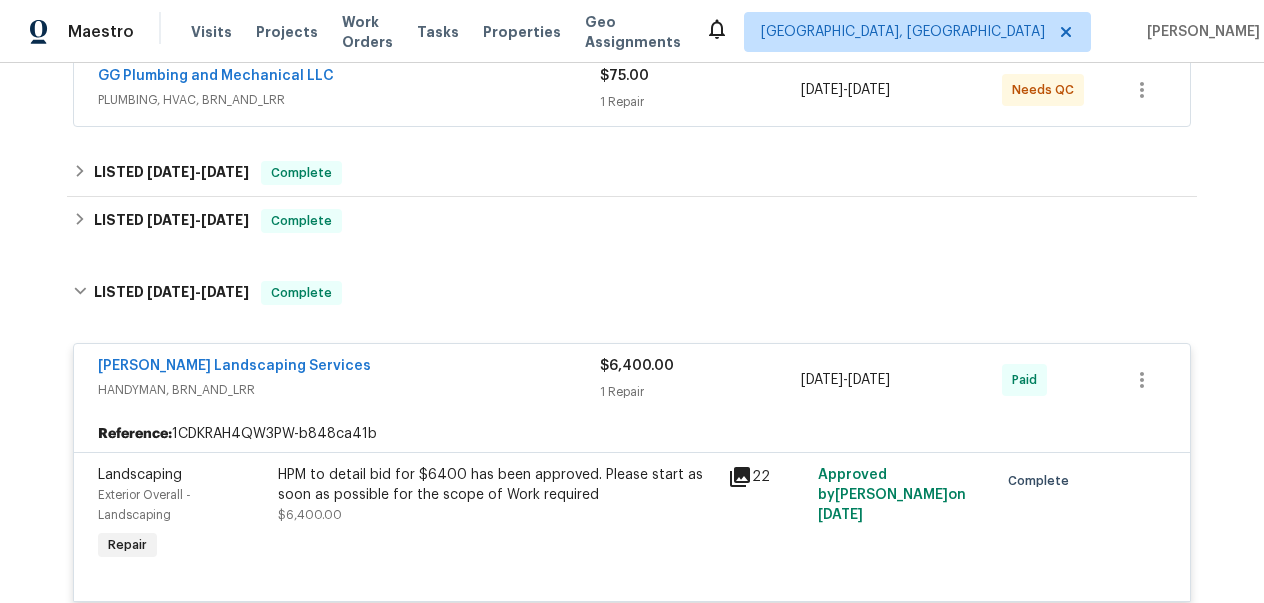 scroll, scrollTop: 425, scrollLeft: 0, axis: vertical 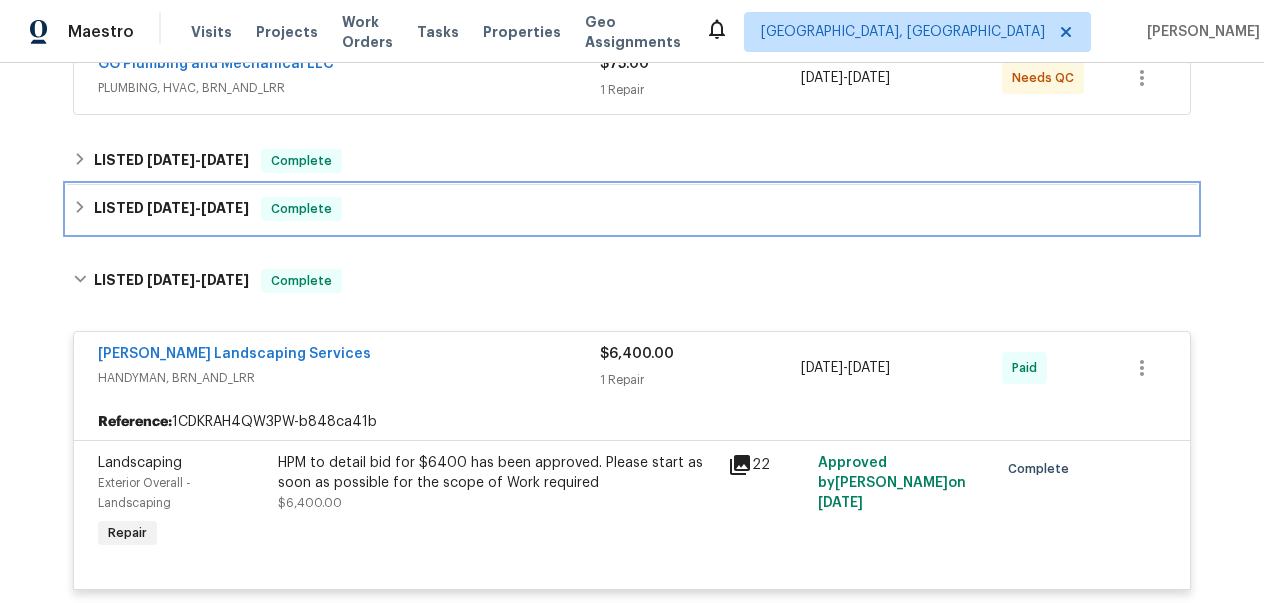 click on "LISTED   [DATE]  -  [DATE]" at bounding box center (171, 209) 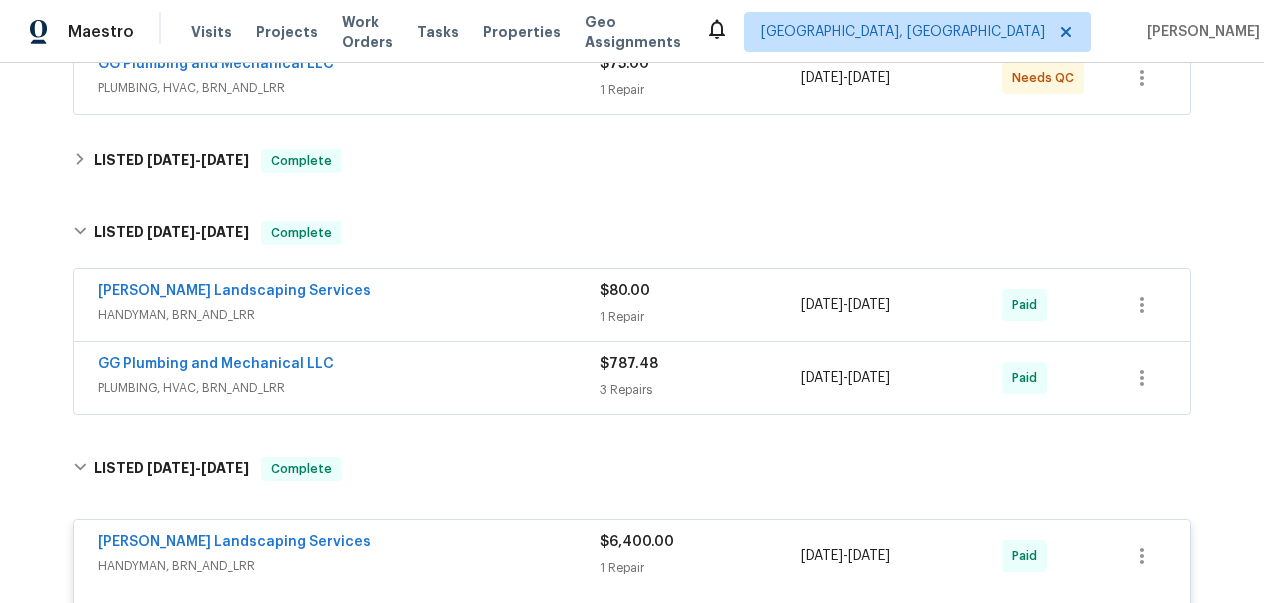 click on "GG Plumbing and Mechanical LLC" at bounding box center [349, 366] 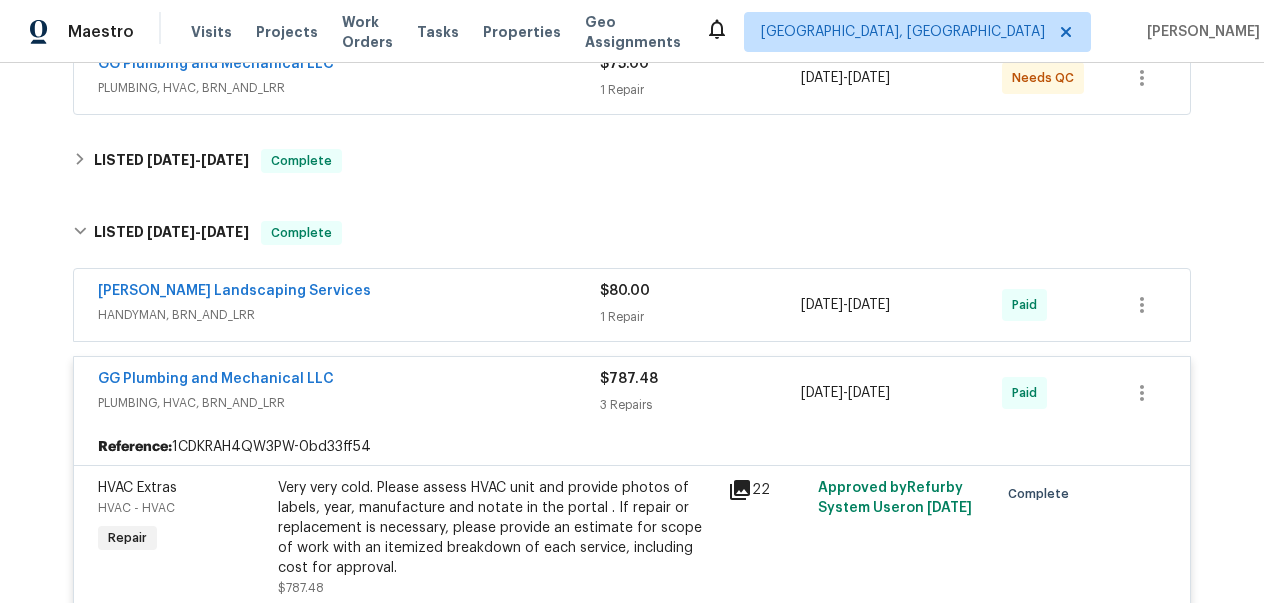 click on "HANDYMAN, BRN_AND_LRR" at bounding box center [349, 315] 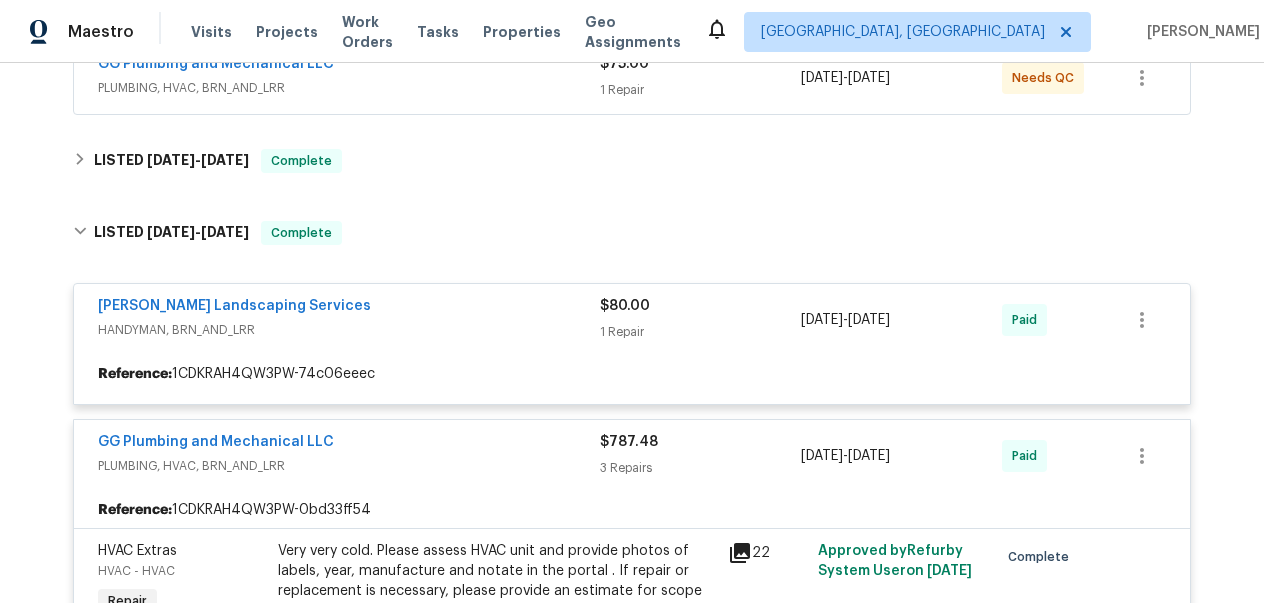 scroll, scrollTop: 356, scrollLeft: 0, axis: vertical 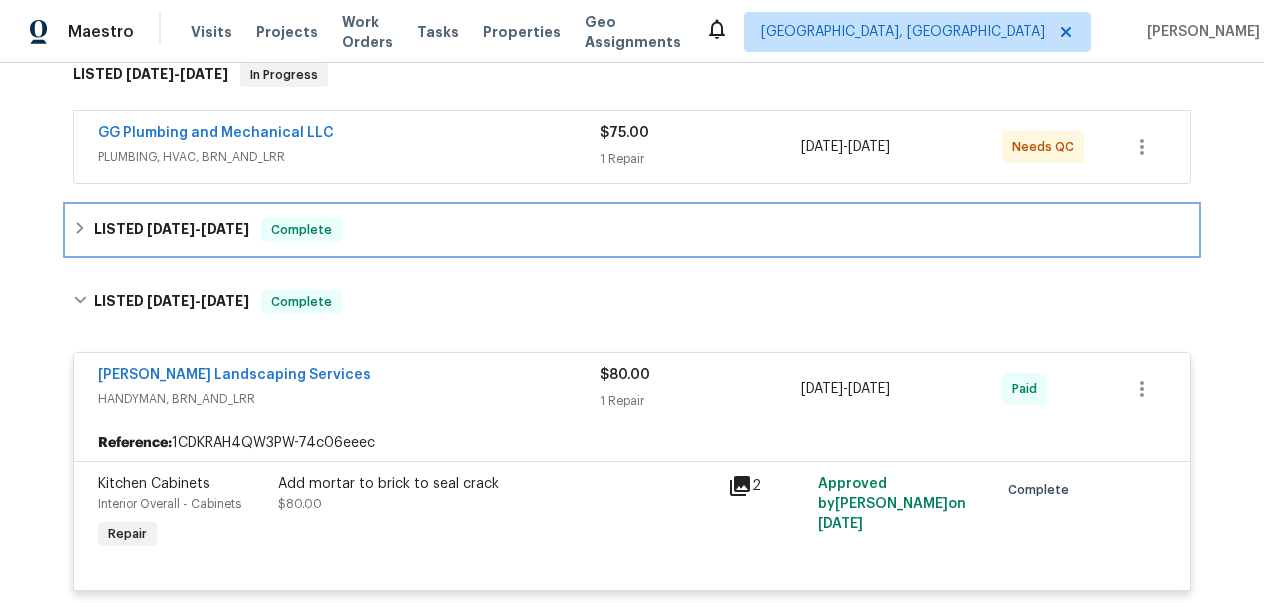 click on "LISTED   [DATE]  -  [DATE]" at bounding box center [171, 230] 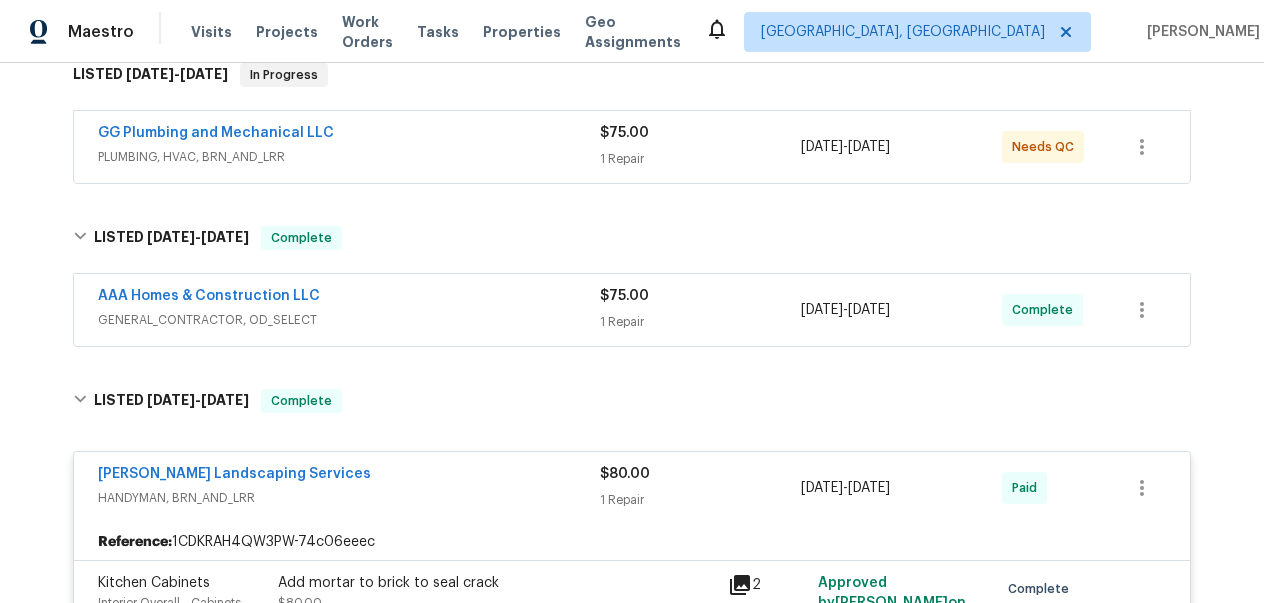 click on "GENERAL_CONTRACTOR, OD_SELECT" at bounding box center (349, 320) 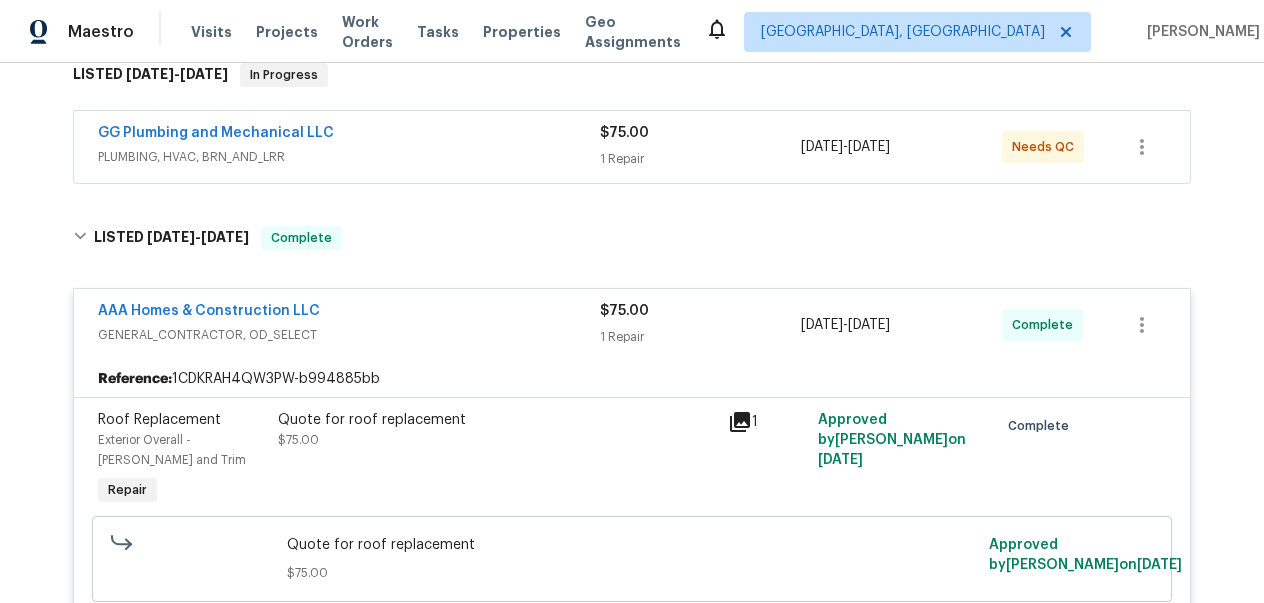 click on "PLUMBING, HVAC, BRN_AND_LRR" at bounding box center (349, 157) 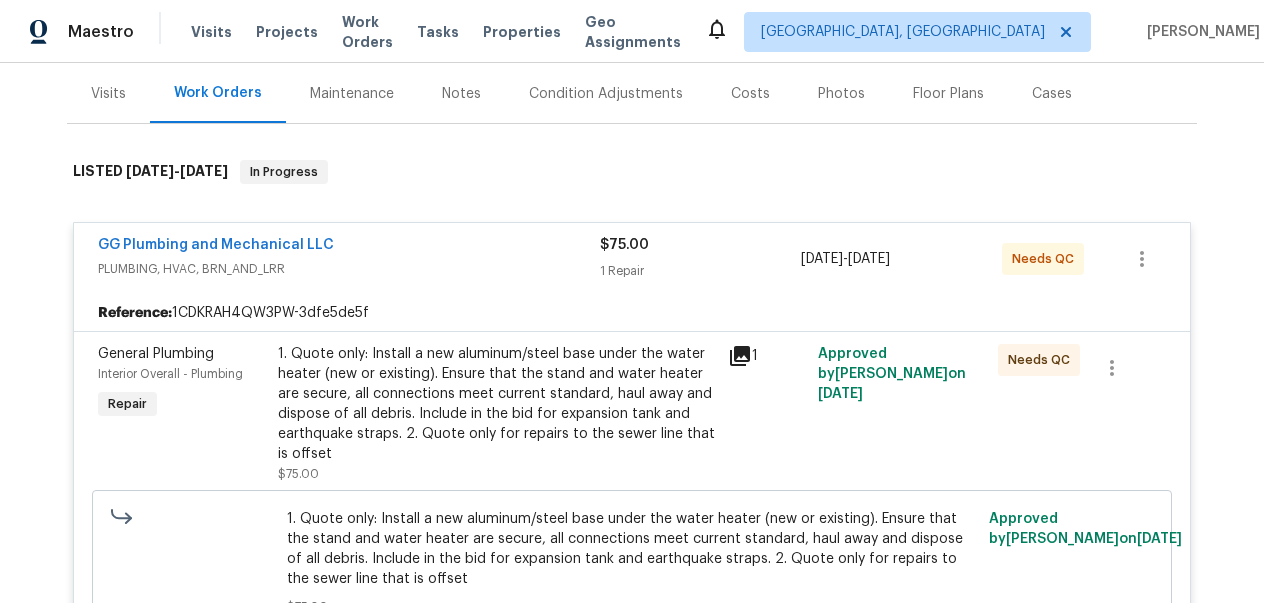 scroll, scrollTop: 6974, scrollLeft: 0, axis: vertical 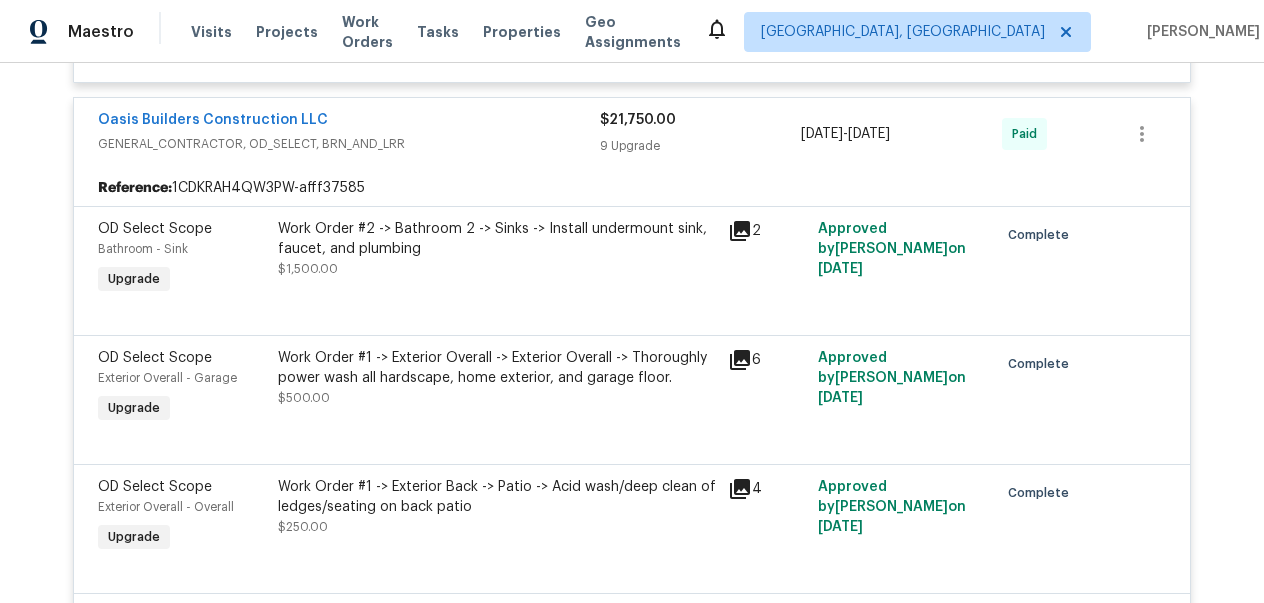 click 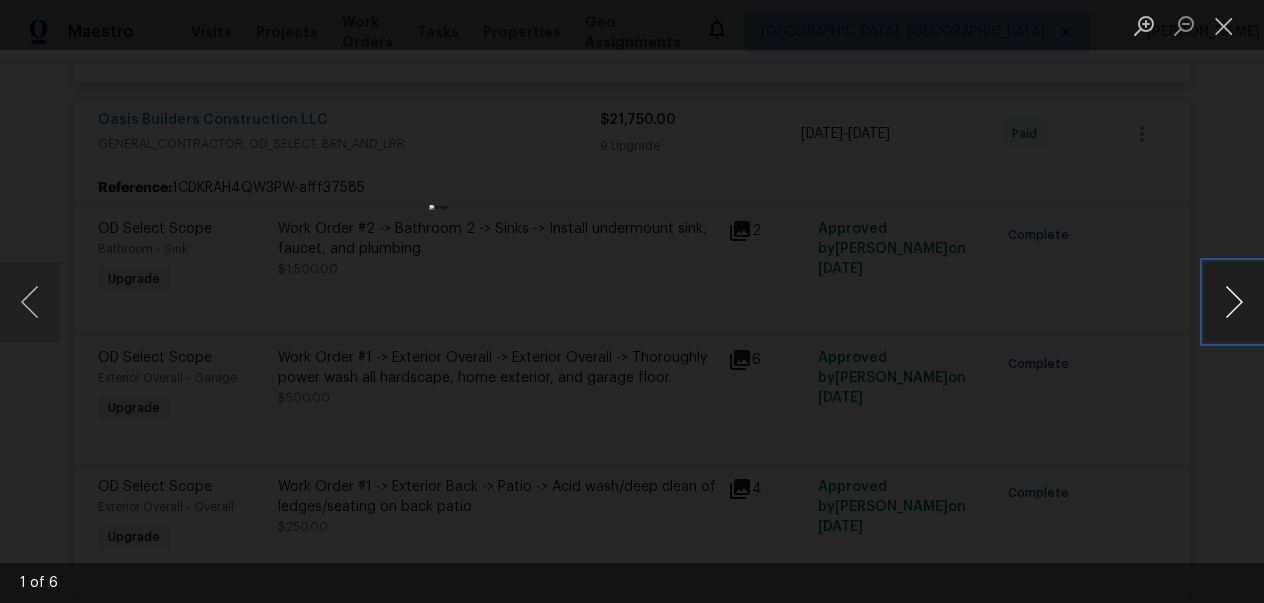 click at bounding box center (1234, 302) 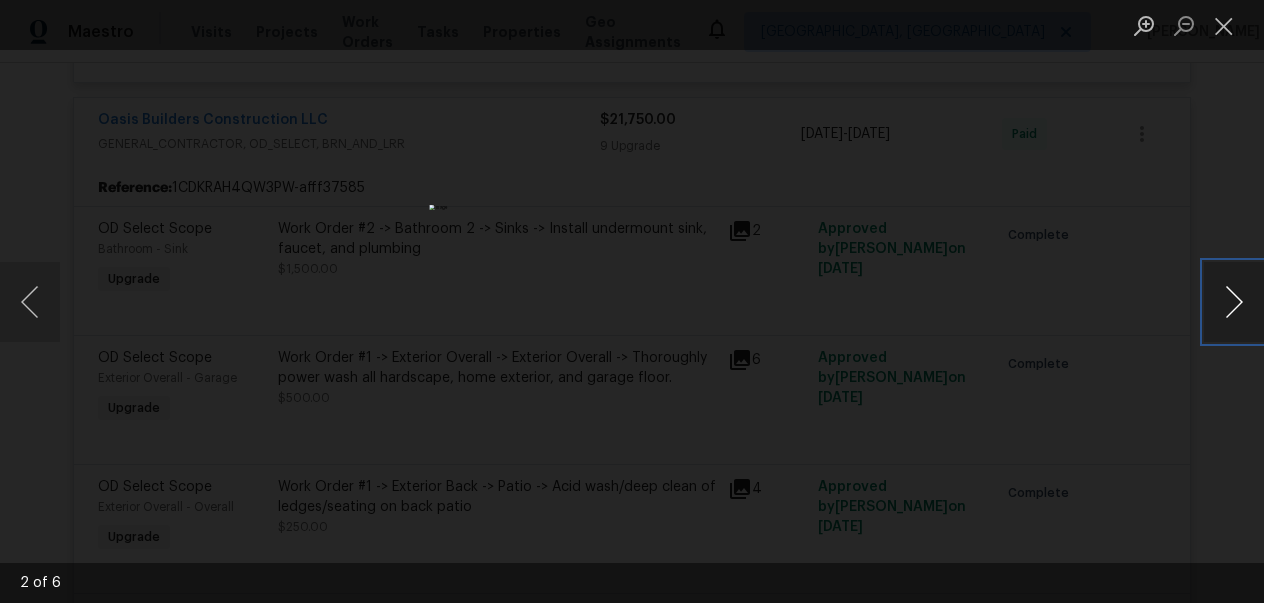 click at bounding box center (1234, 302) 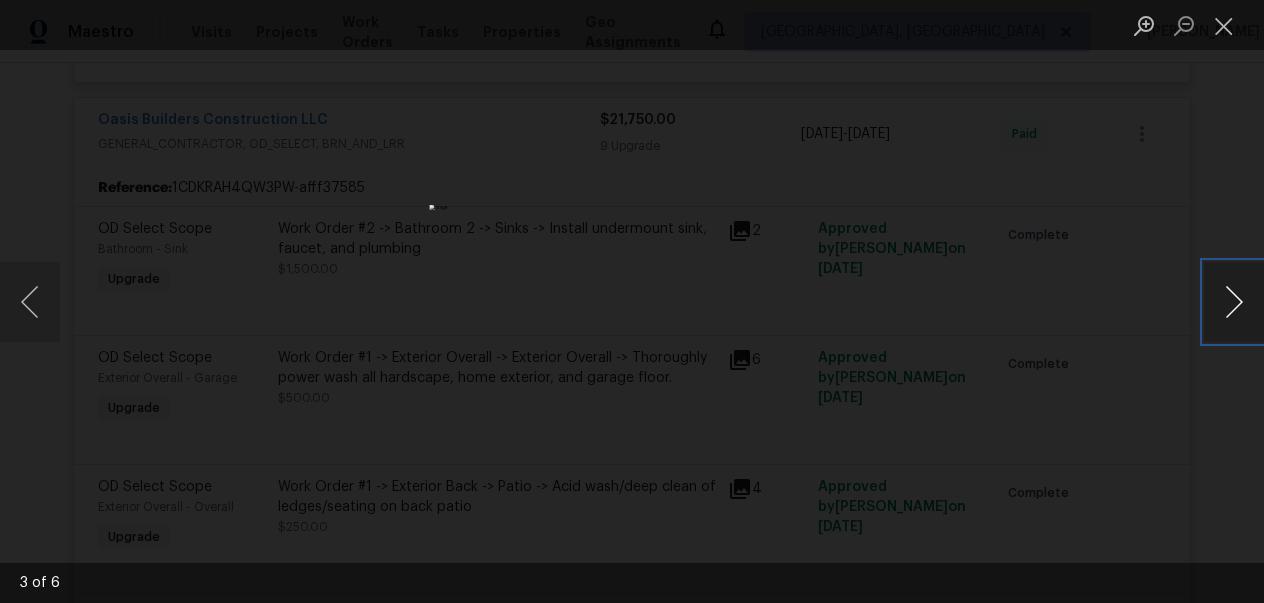 click at bounding box center [1234, 302] 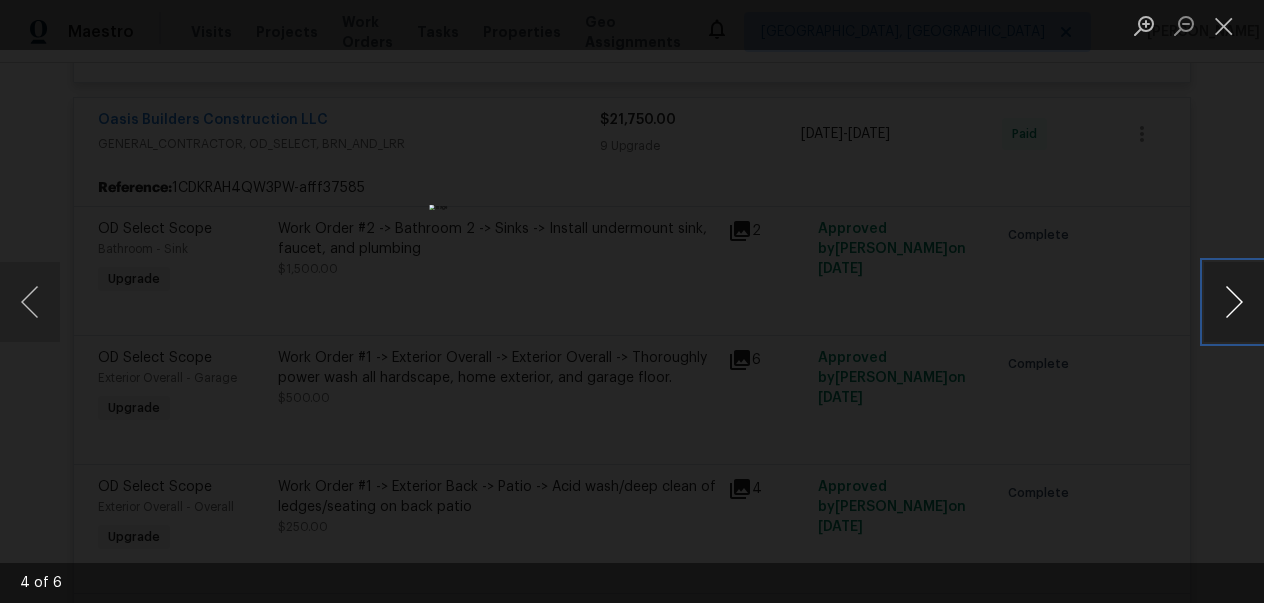 click at bounding box center (1234, 302) 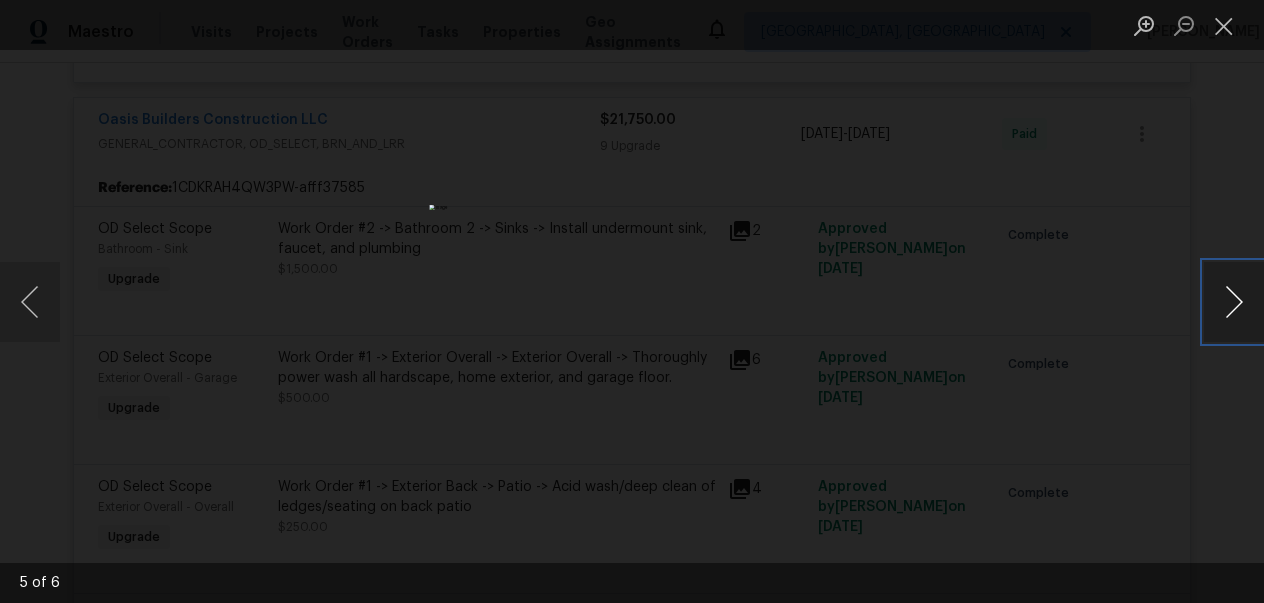 click at bounding box center (1234, 302) 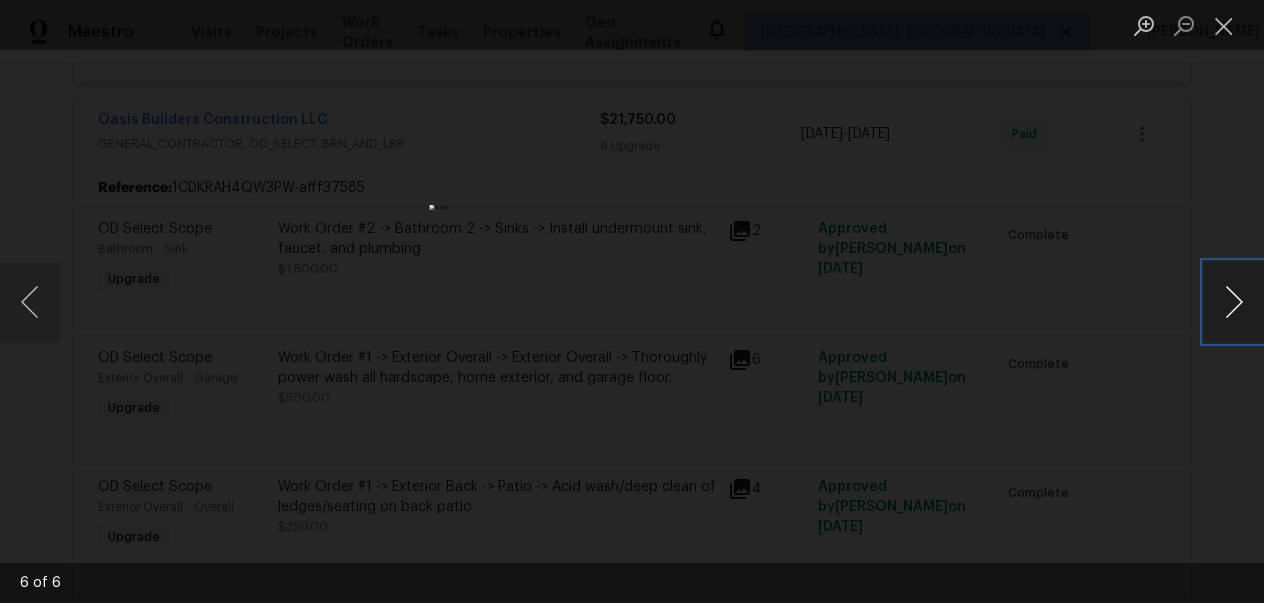 click at bounding box center [1234, 302] 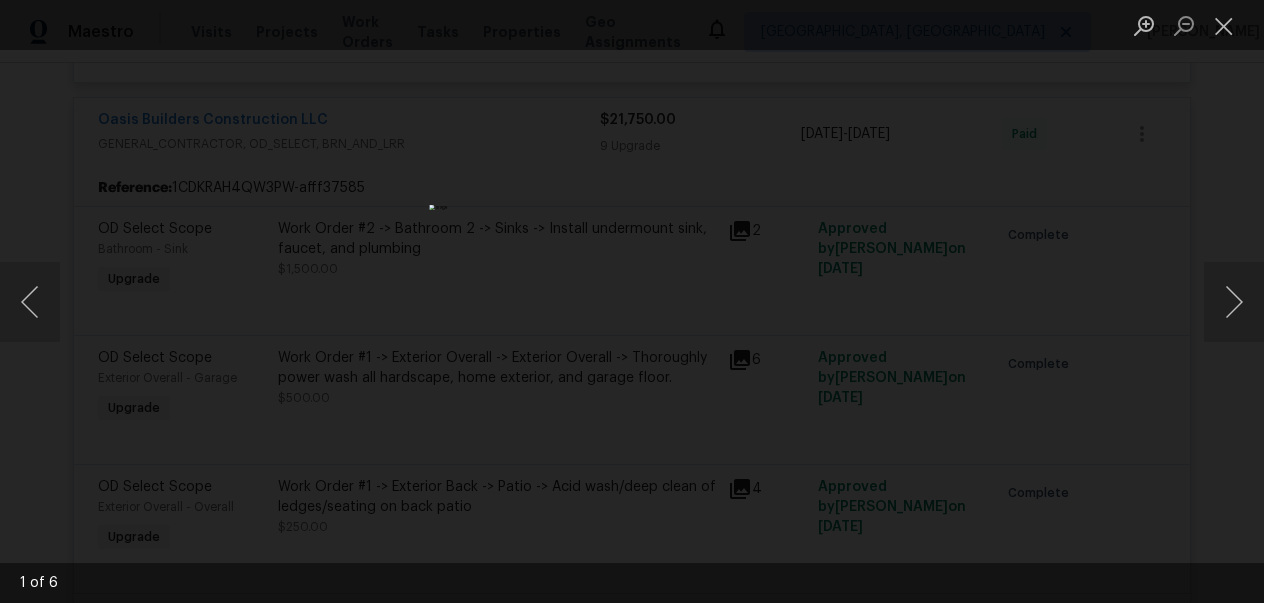 click at bounding box center [632, 301] 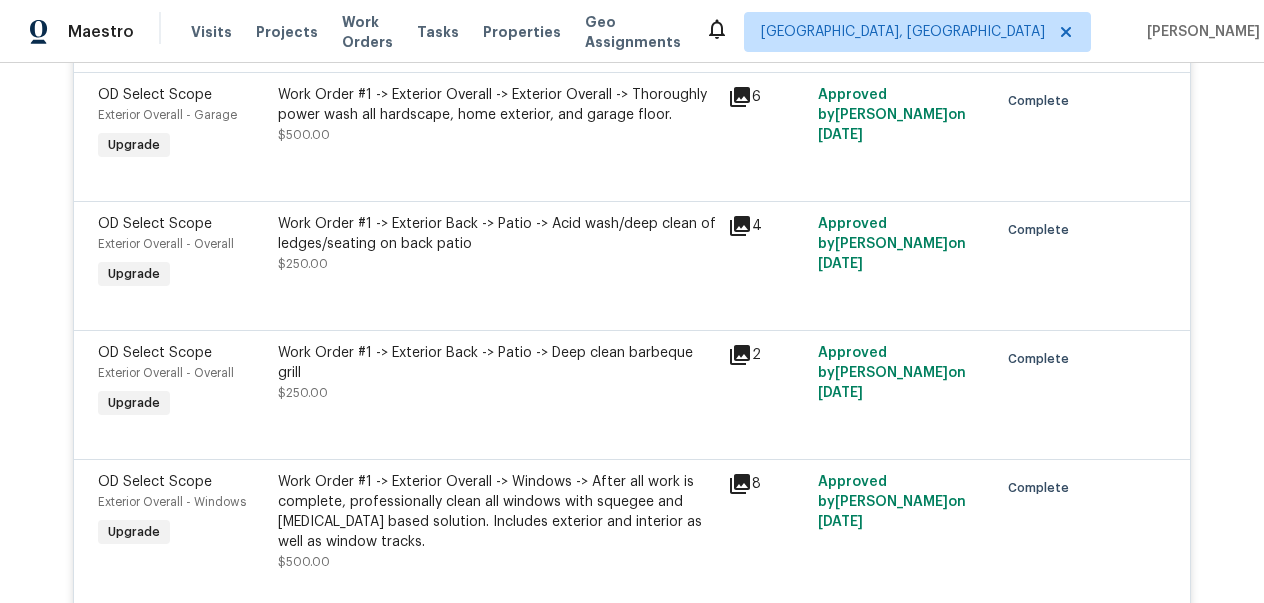scroll, scrollTop: 8898, scrollLeft: 0, axis: vertical 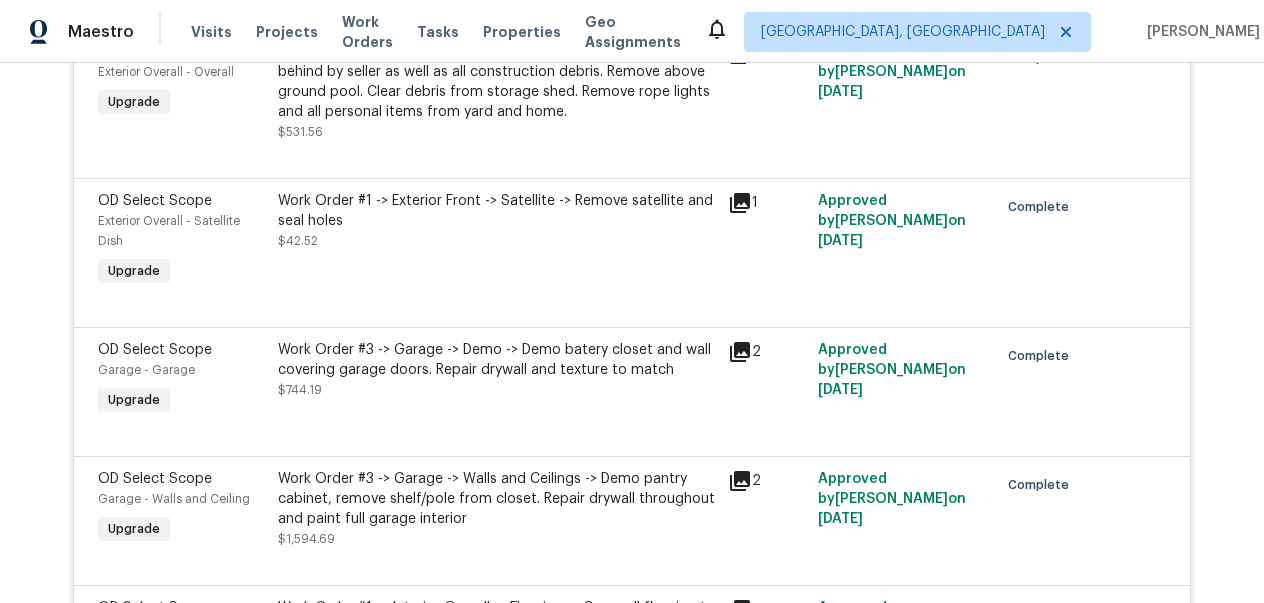 click 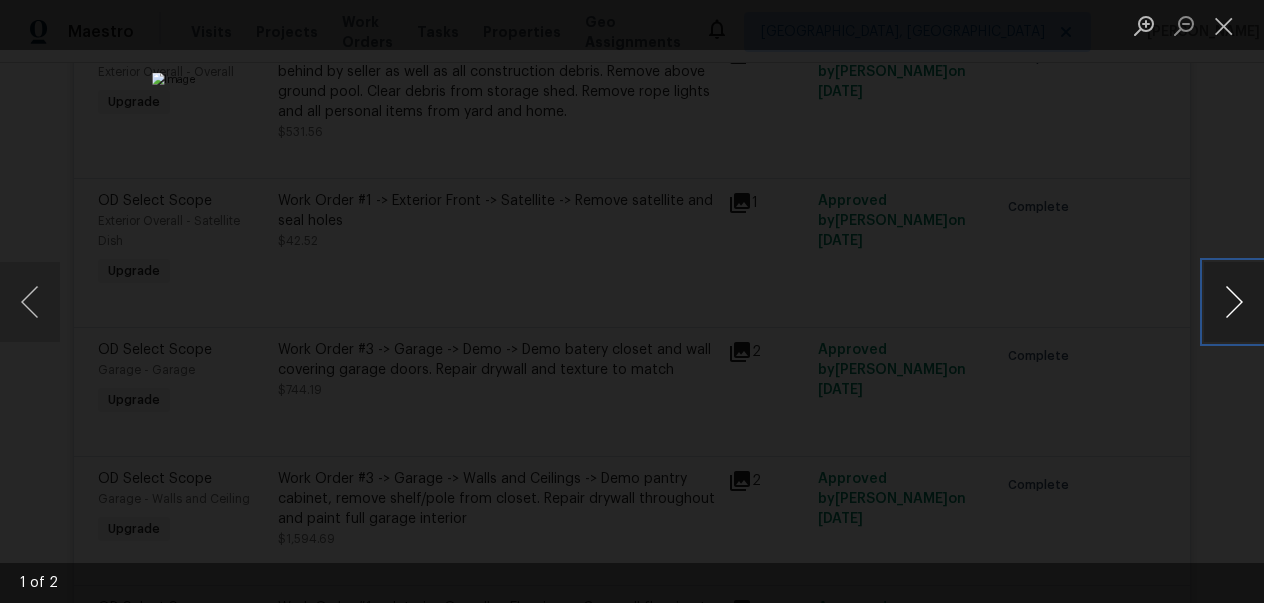click at bounding box center (1234, 302) 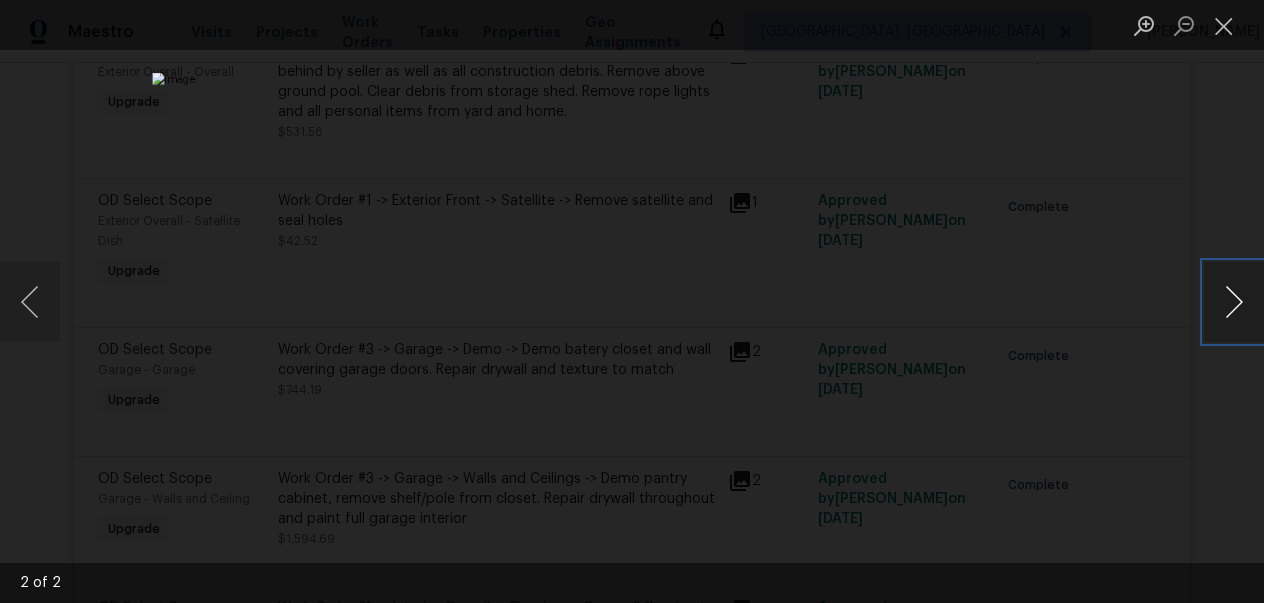 click at bounding box center [1234, 302] 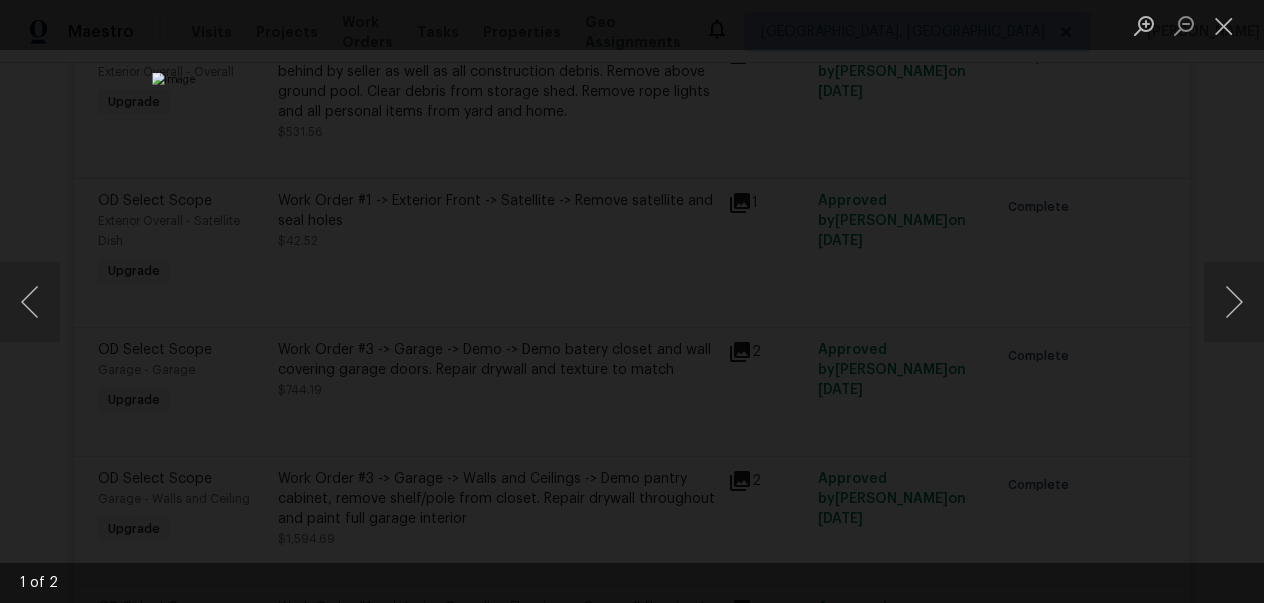 click at bounding box center [632, 301] 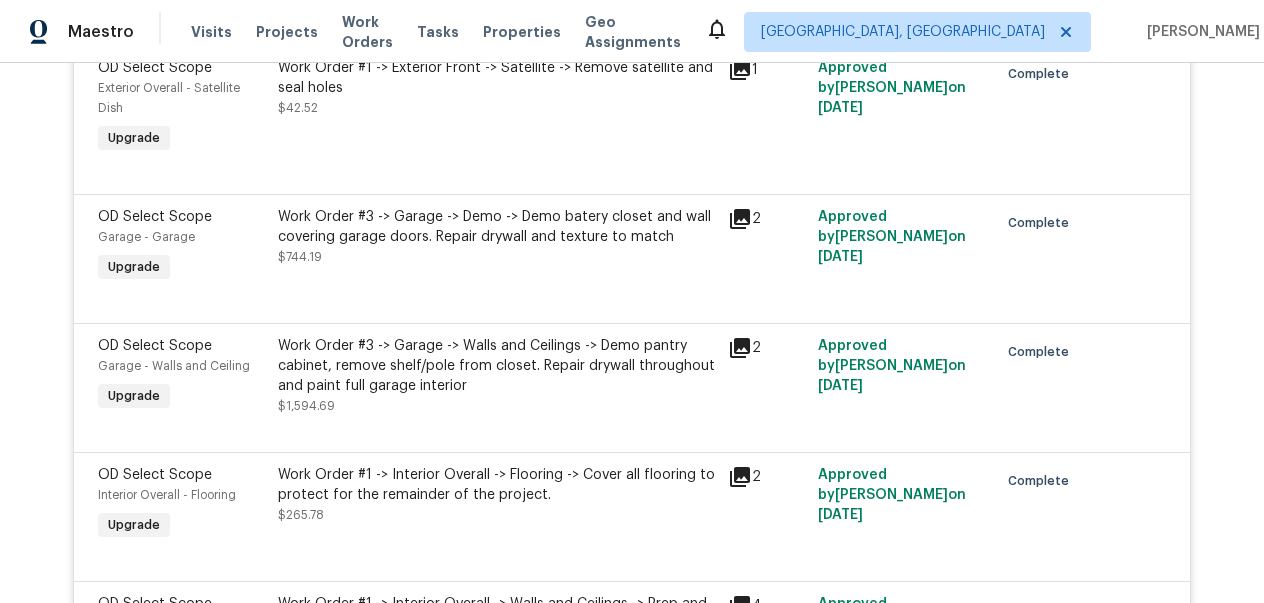 scroll, scrollTop: 9040, scrollLeft: 0, axis: vertical 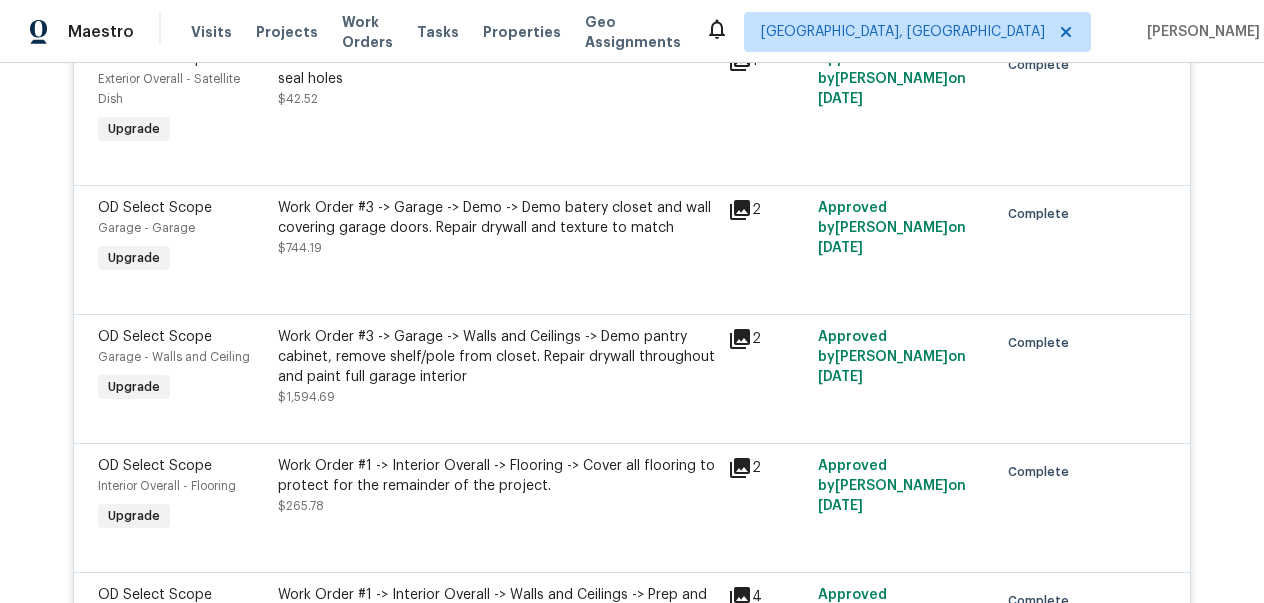 click 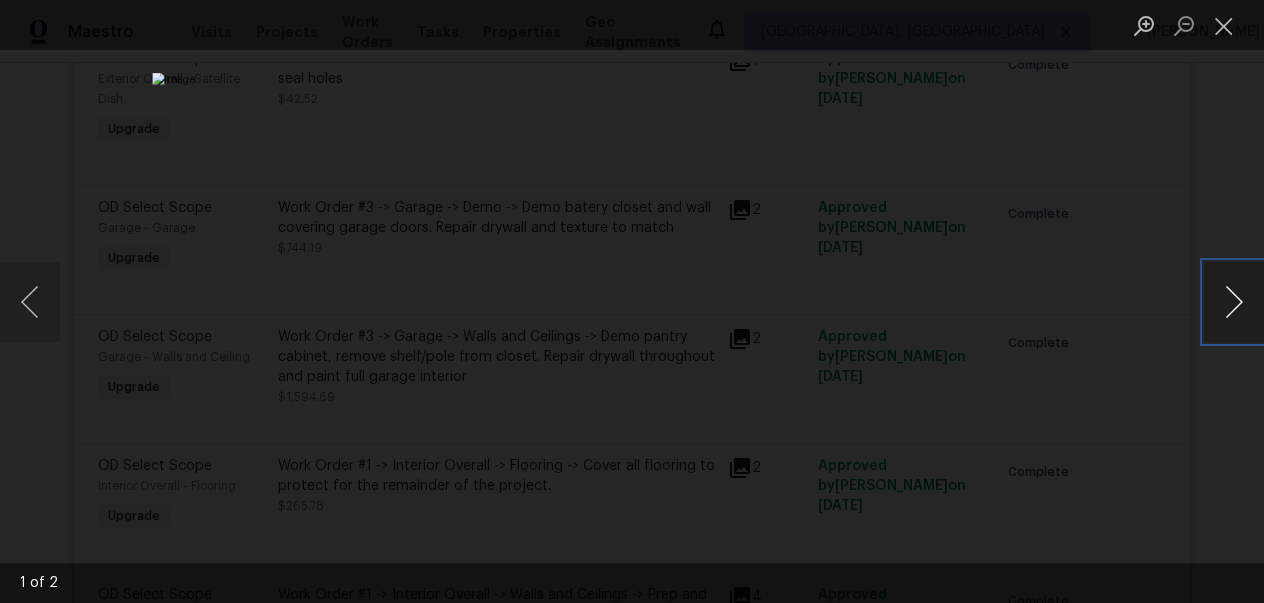 click at bounding box center [1234, 302] 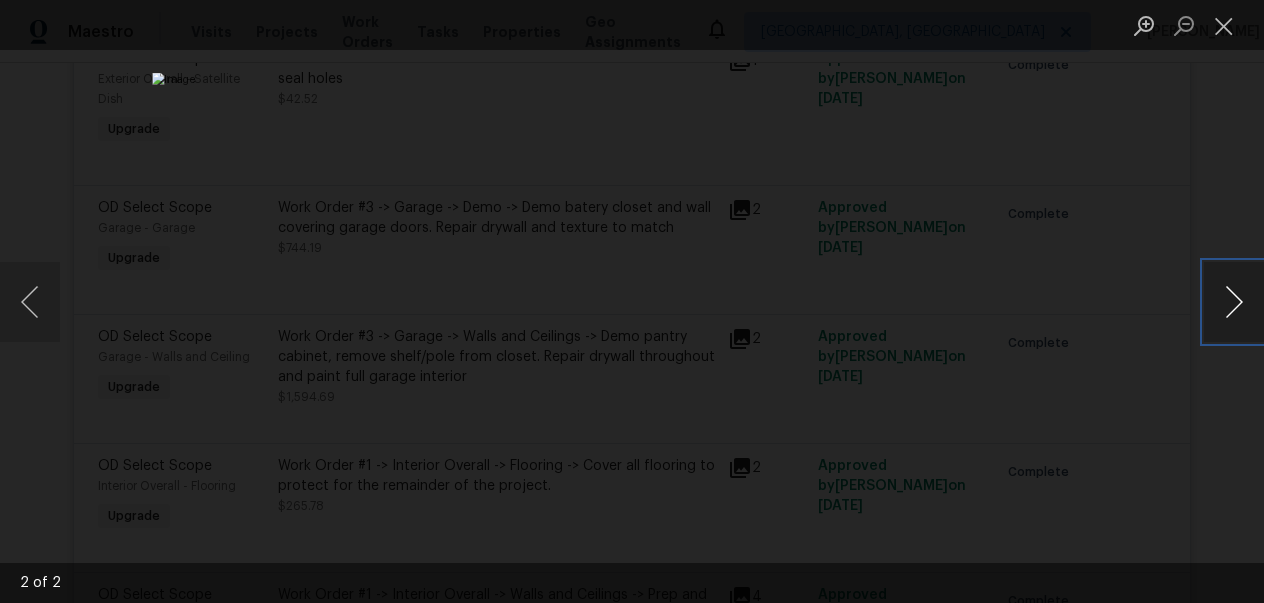 click at bounding box center [1234, 302] 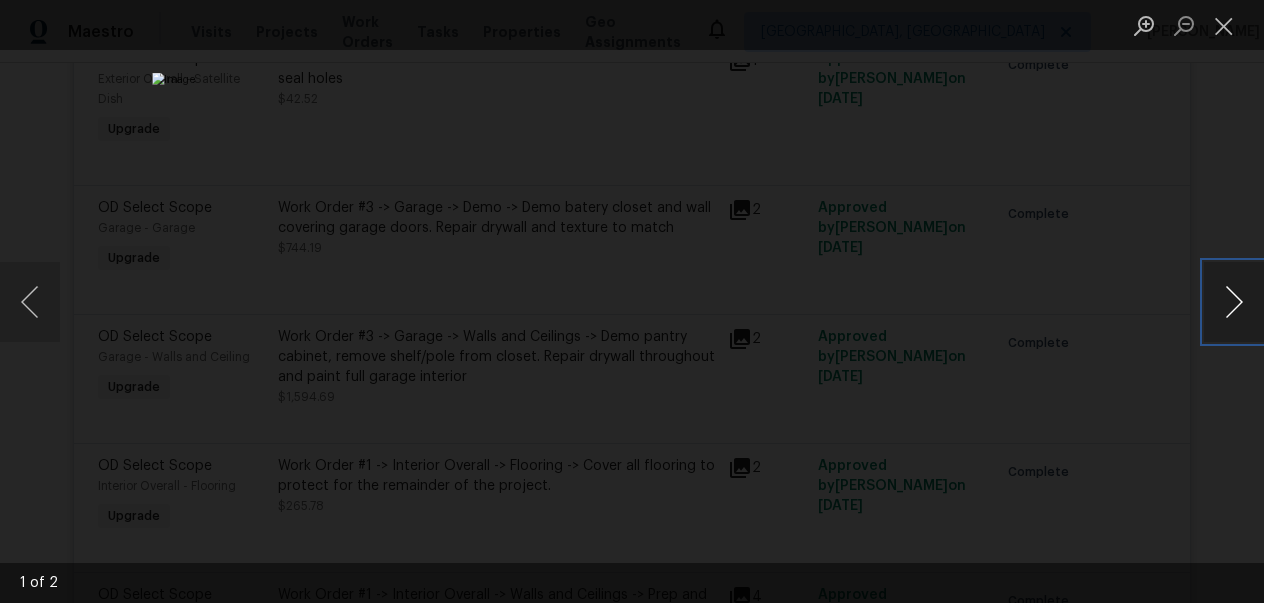click at bounding box center (1234, 302) 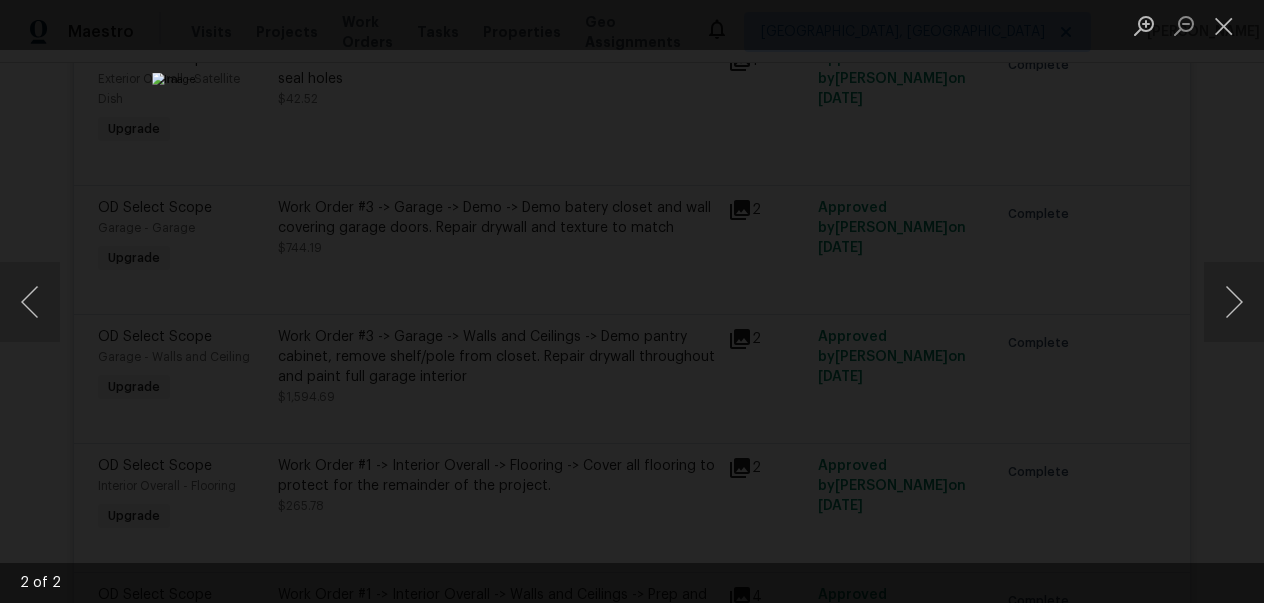 click at bounding box center [632, 301] 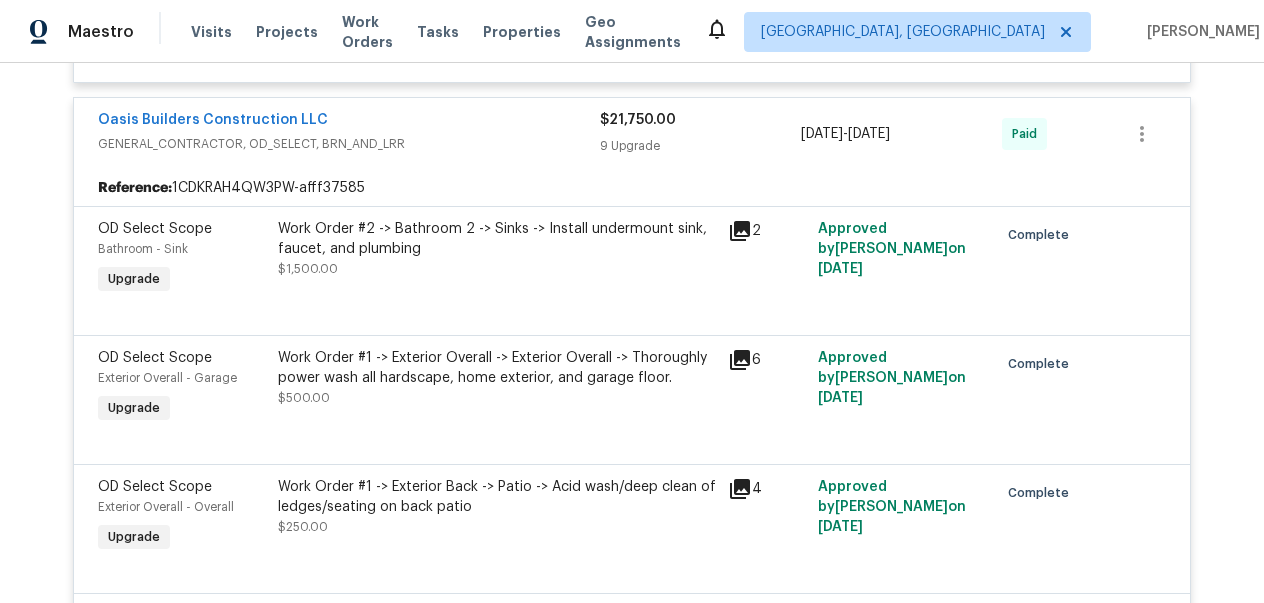 scroll, scrollTop: 8898, scrollLeft: 0, axis: vertical 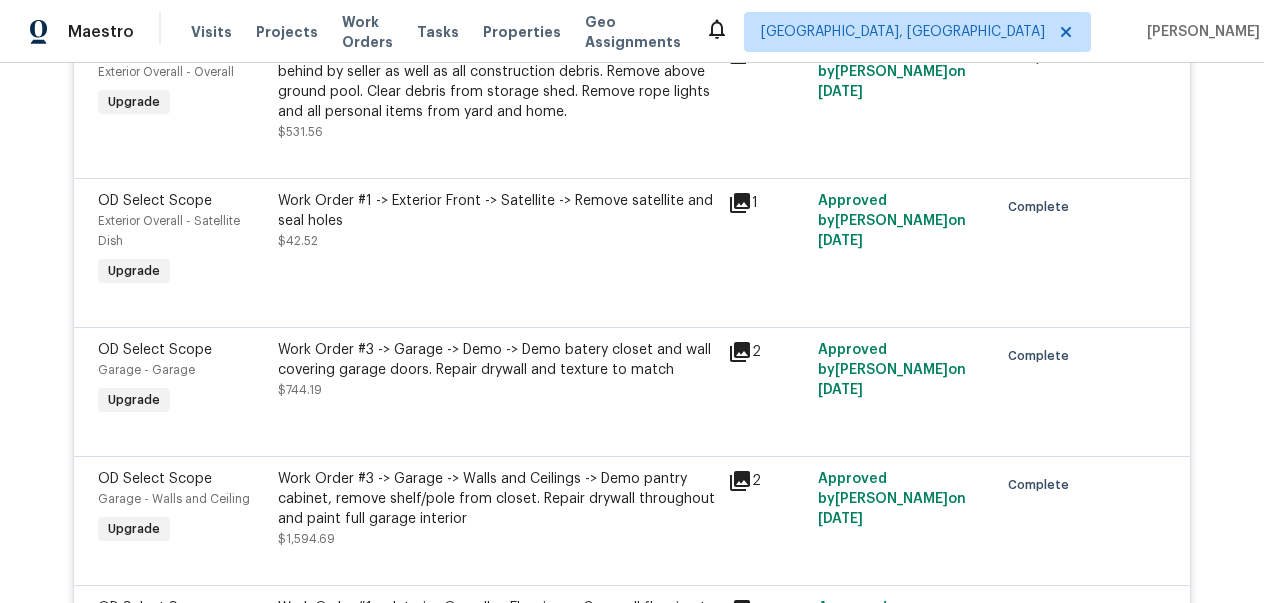 click 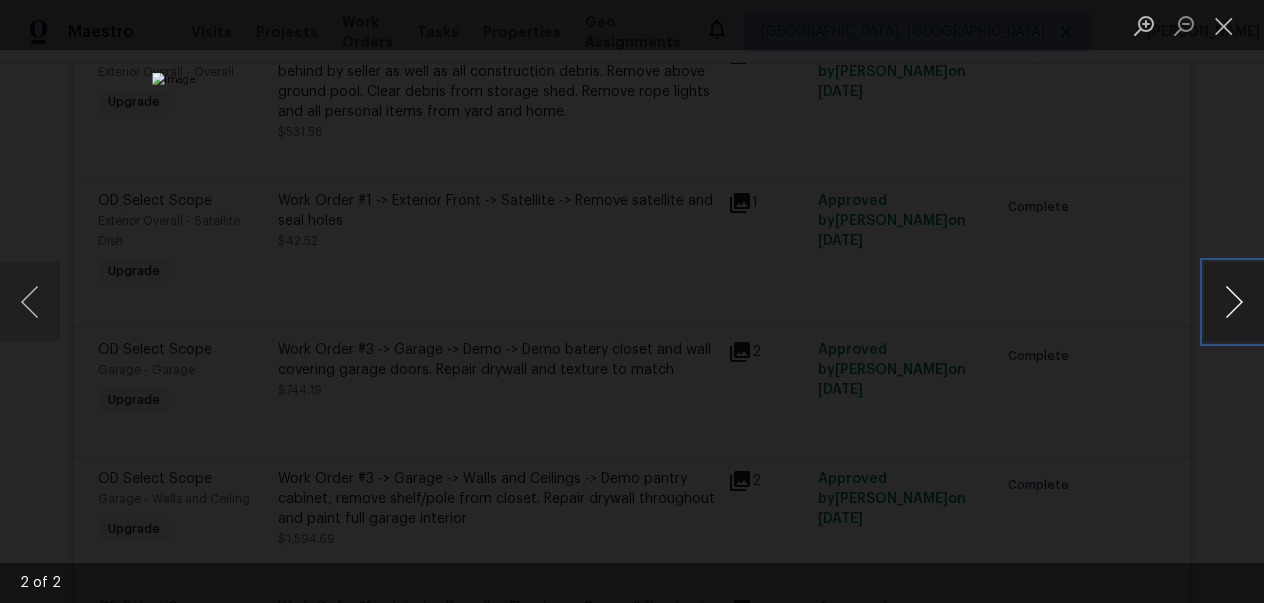 click at bounding box center (1234, 302) 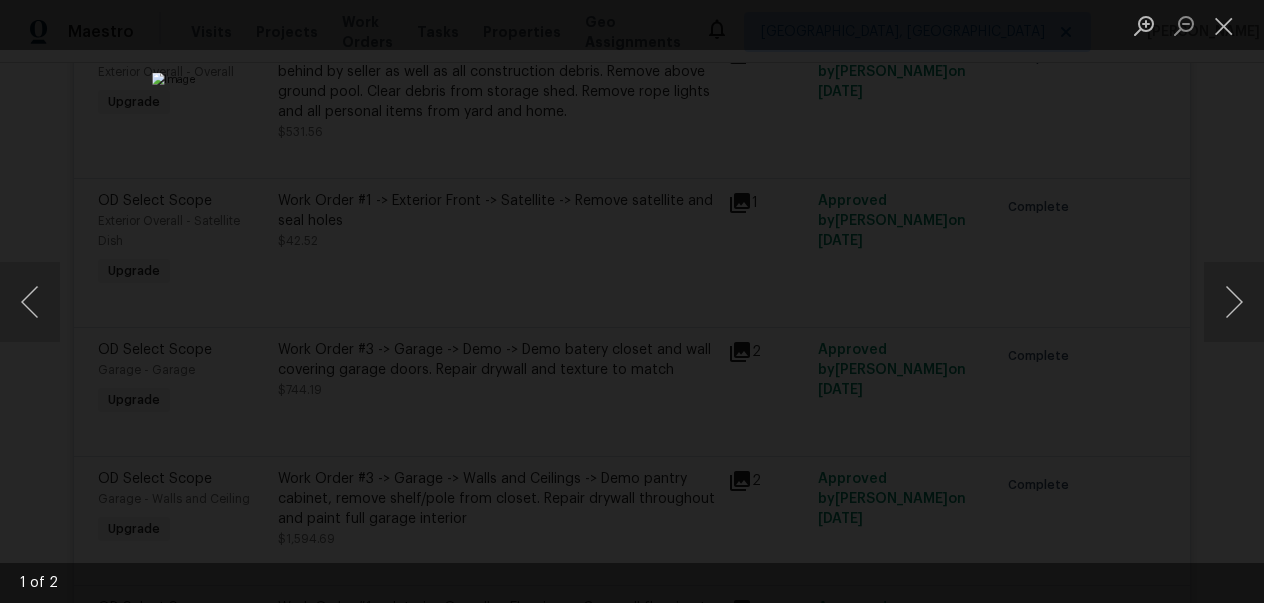click at bounding box center (632, 301) 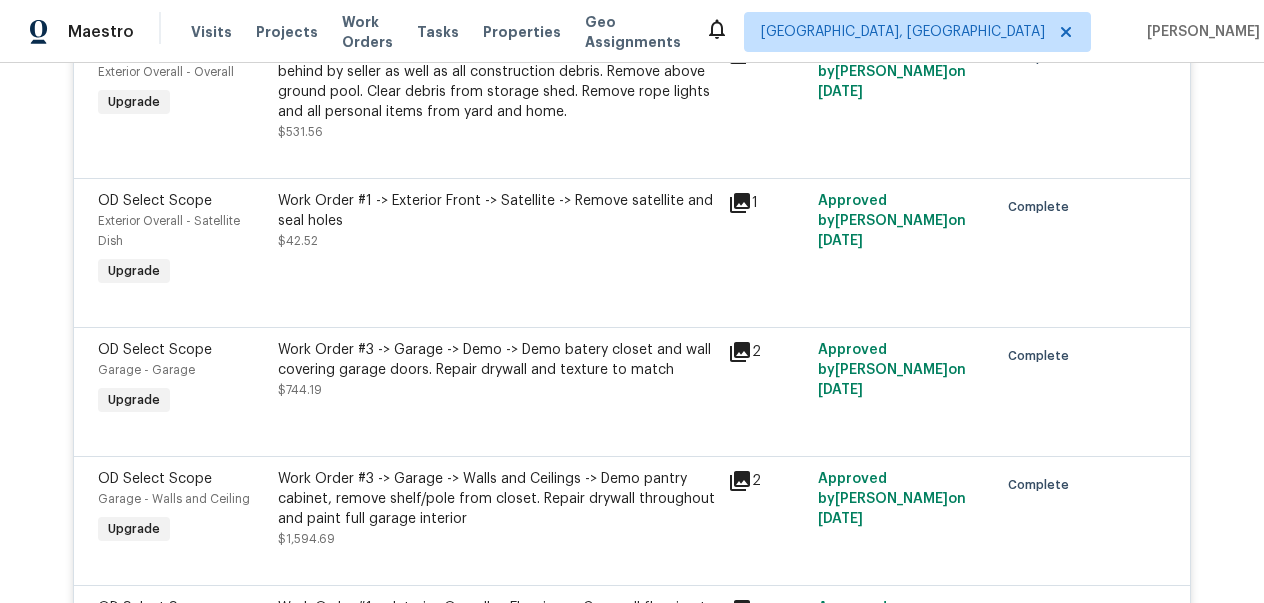 scroll, scrollTop: 18170, scrollLeft: 0, axis: vertical 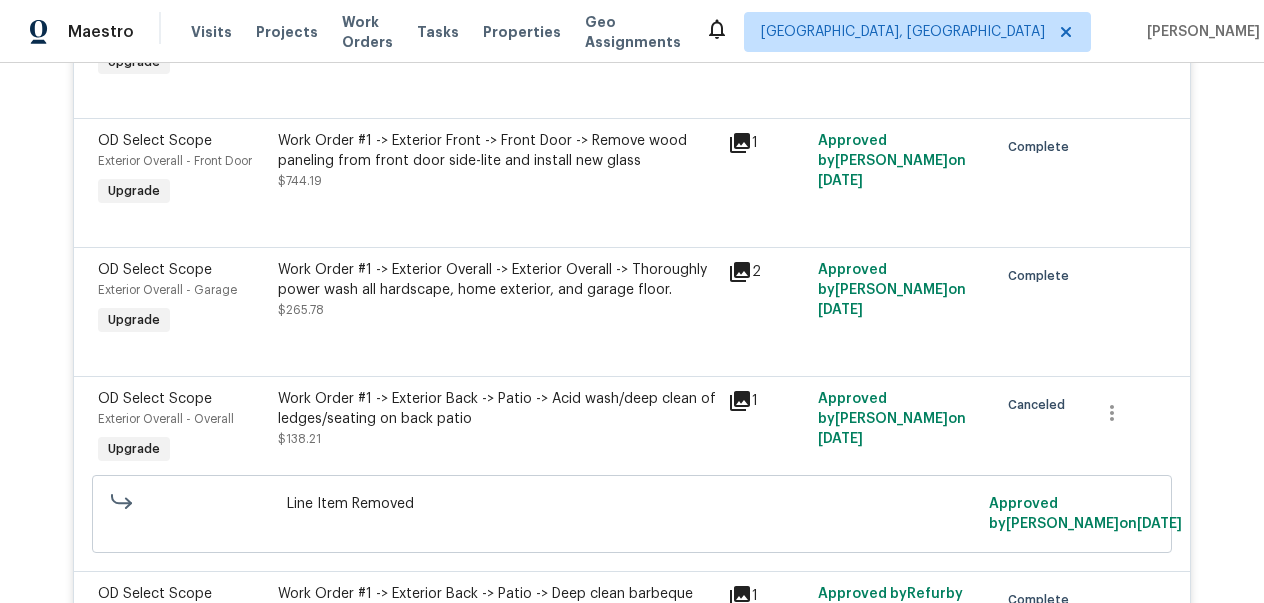 click 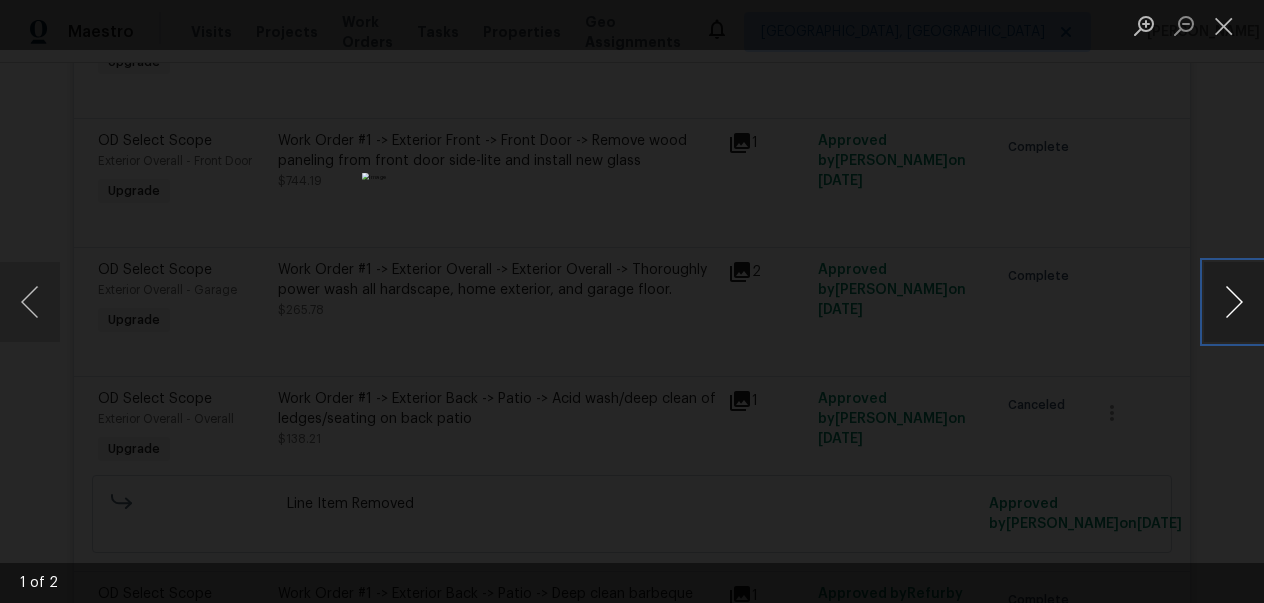 click at bounding box center (1234, 302) 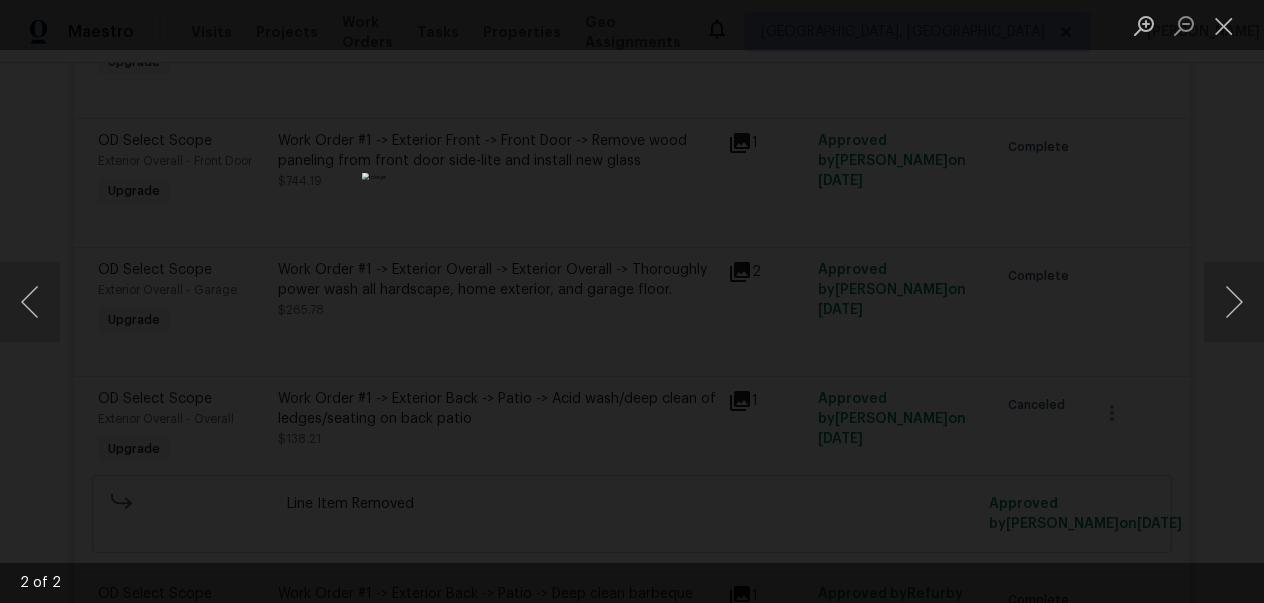 click at bounding box center [632, 301] 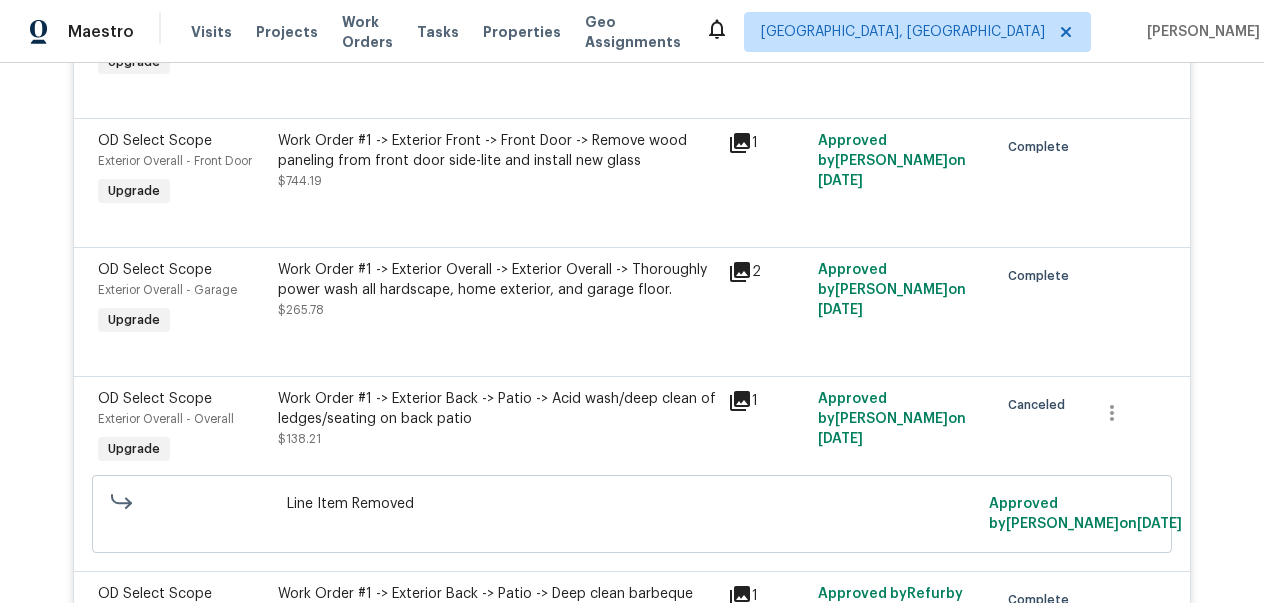 scroll, scrollTop: 31827, scrollLeft: 0, axis: vertical 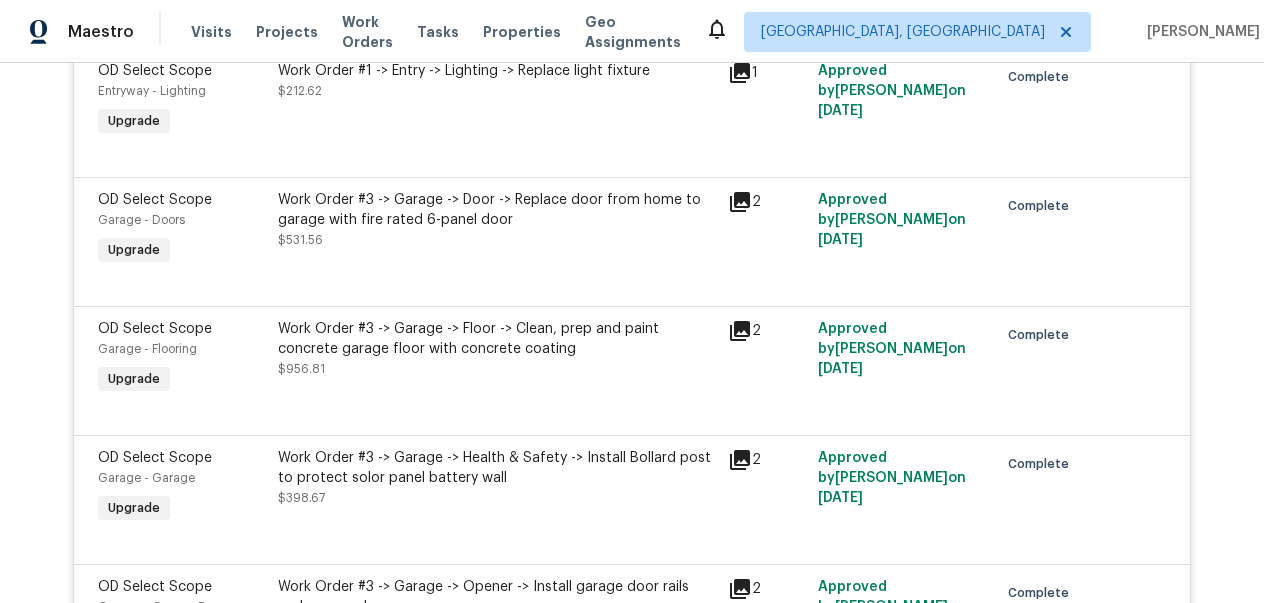 click 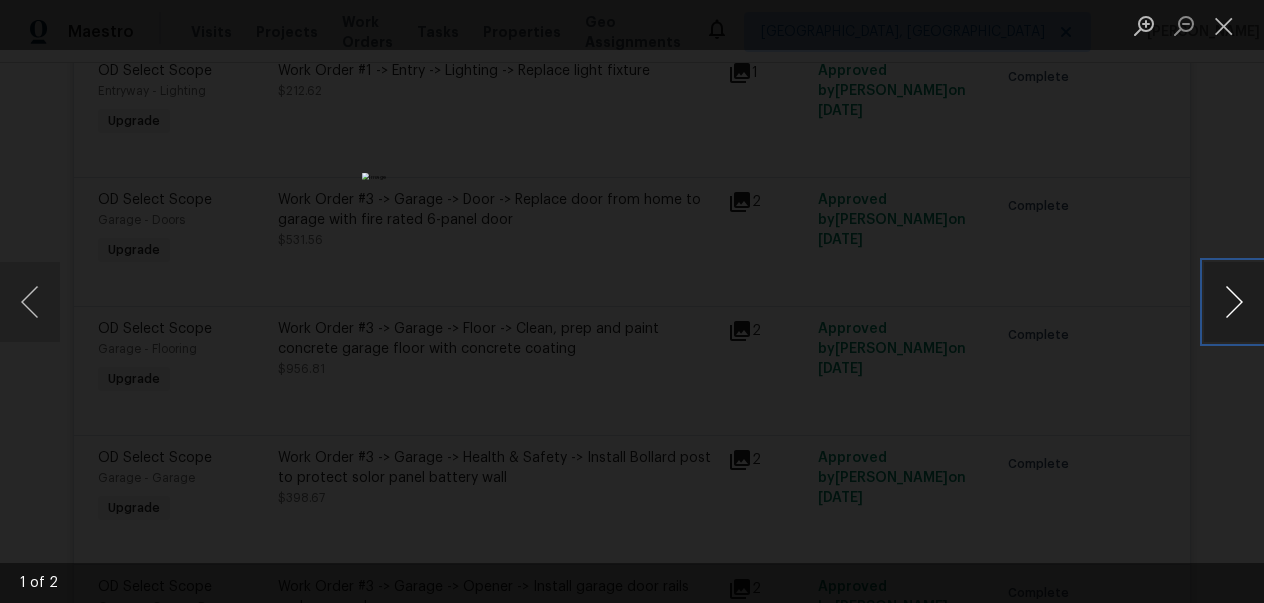 click at bounding box center [1234, 302] 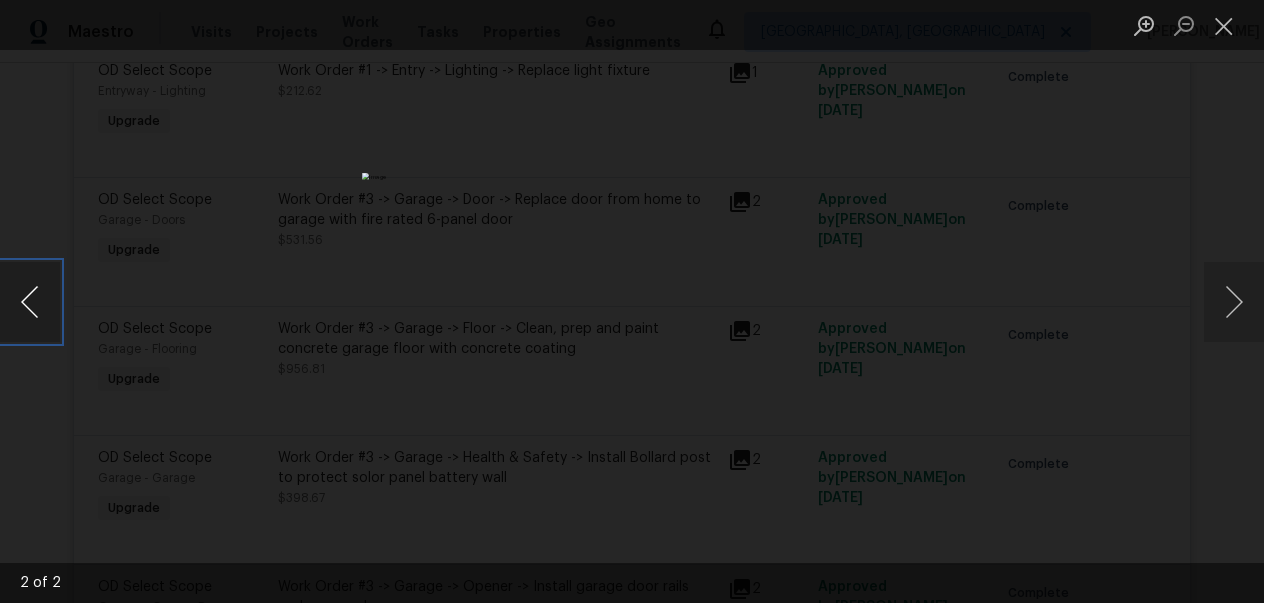 click at bounding box center [30, 302] 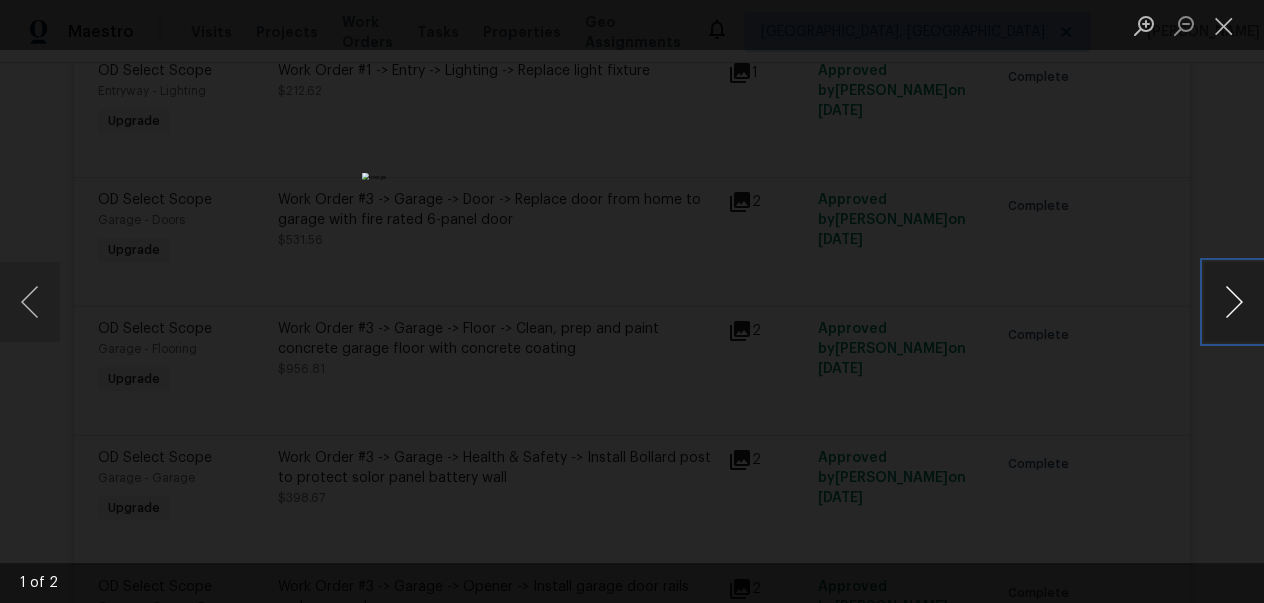 click at bounding box center [1234, 302] 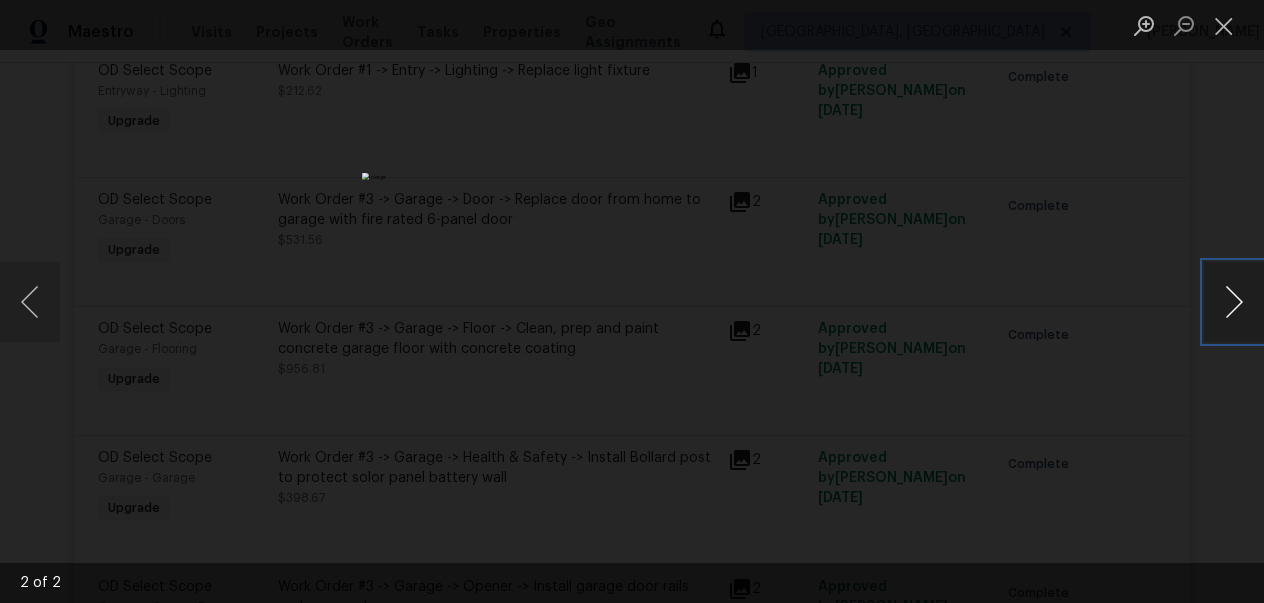 click at bounding box center (1234, 302) 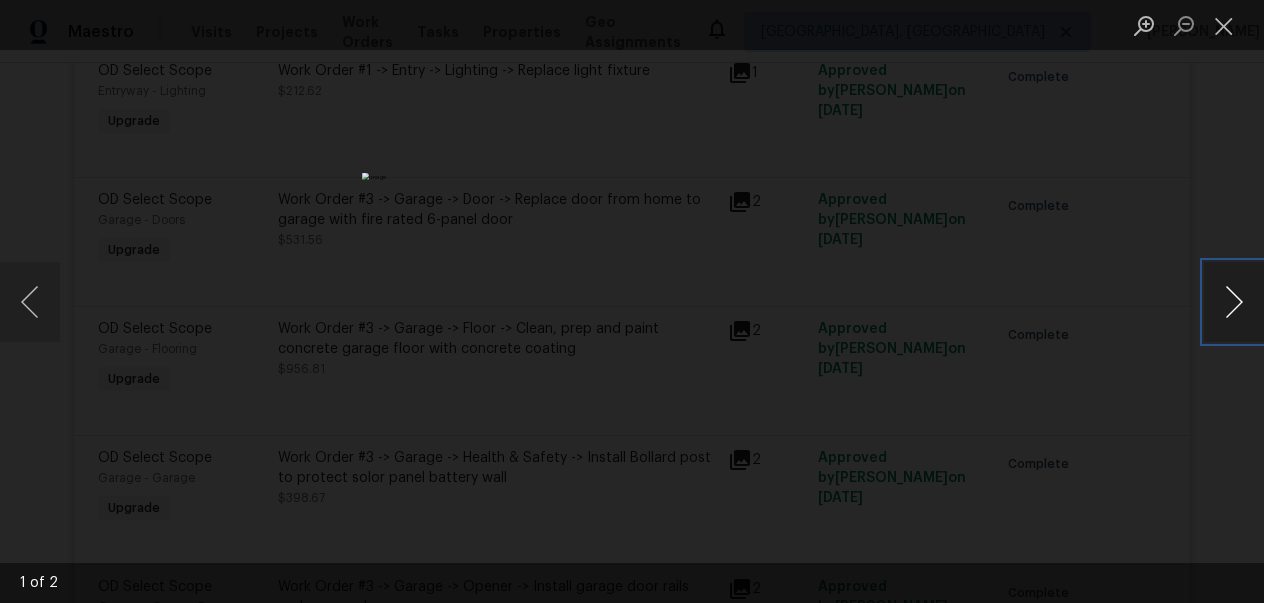click at bounding box center (1234, 302) 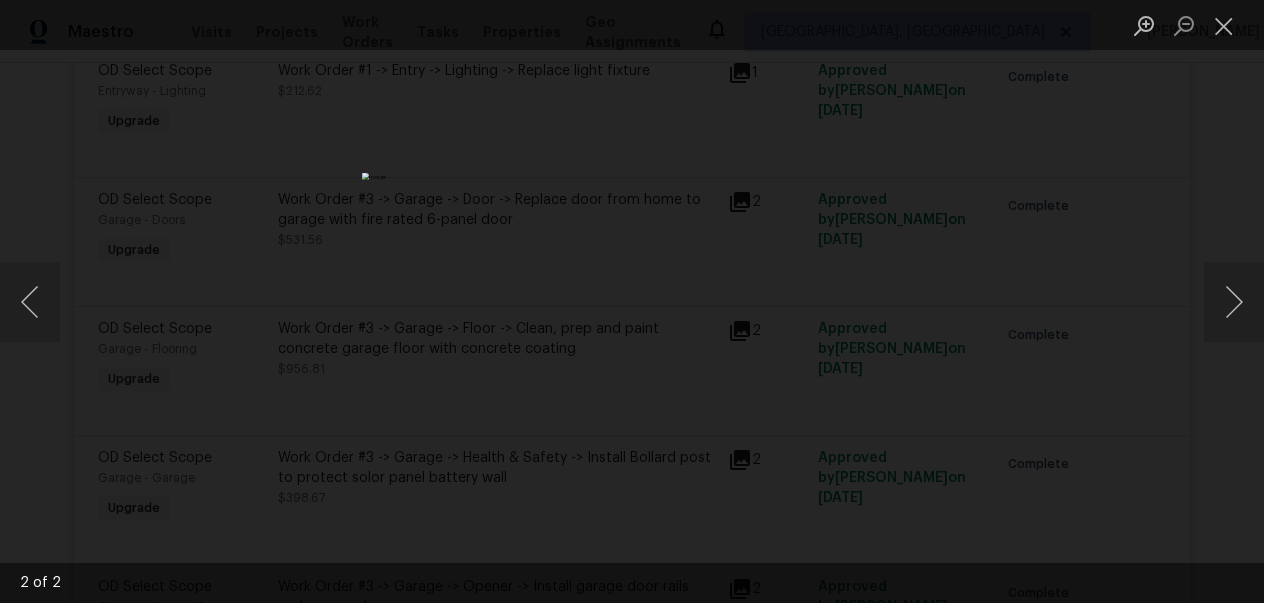 click at bounding box center (632, 301) 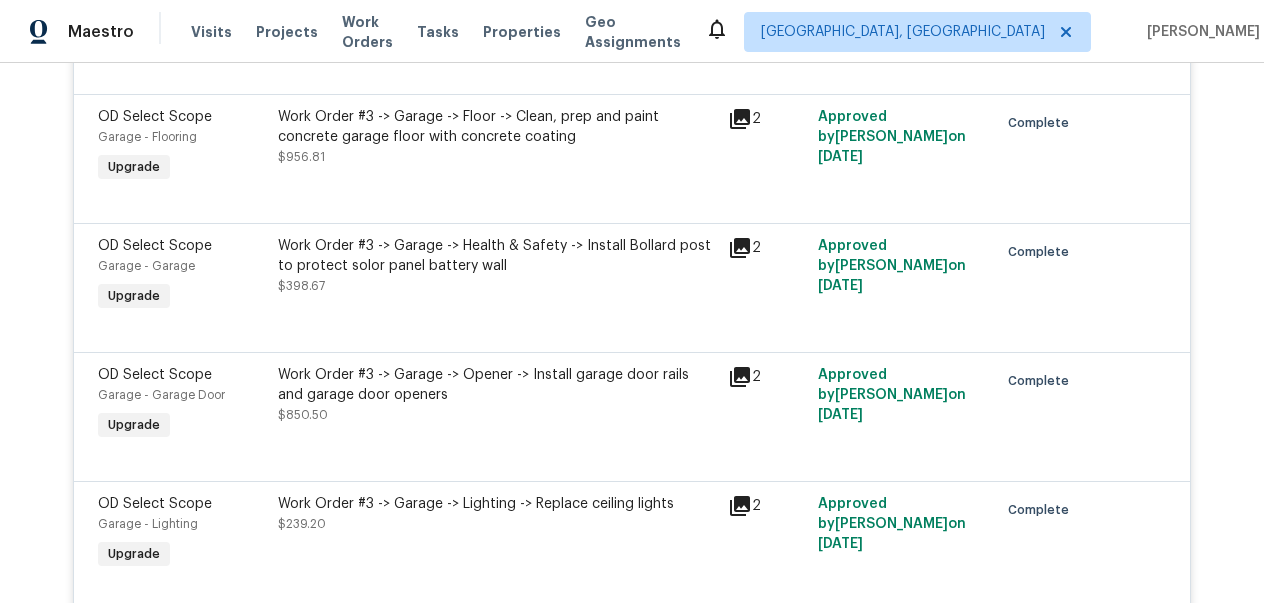 scroll, scrollTop: 32064, scrollLeft: 0, axis: vertical 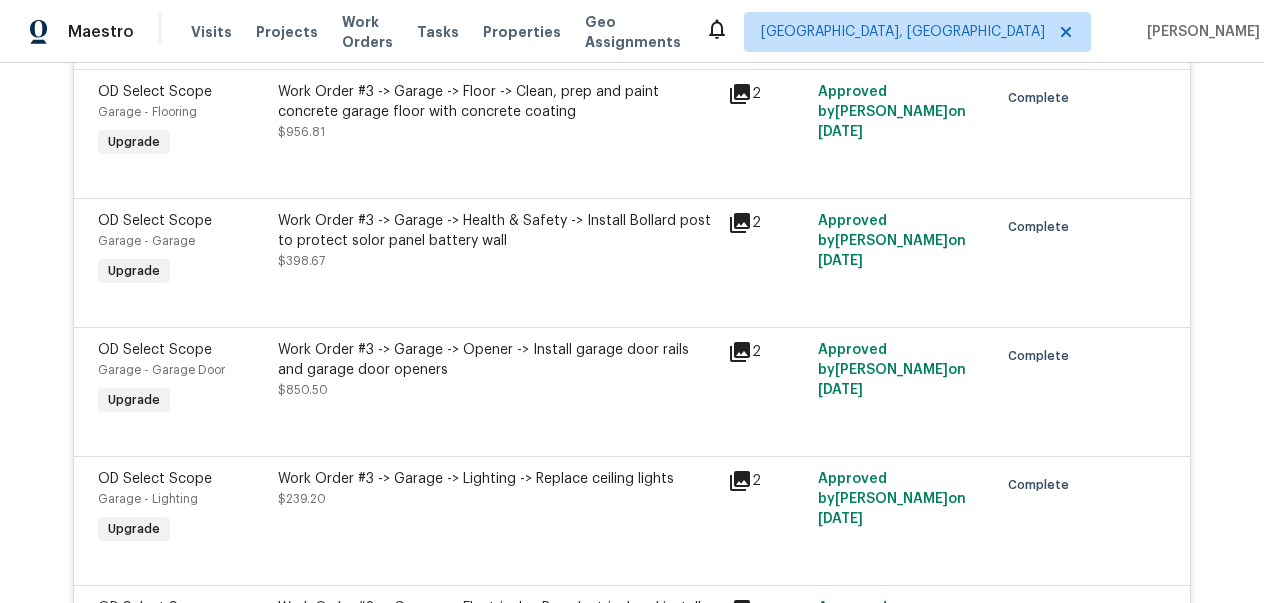 click 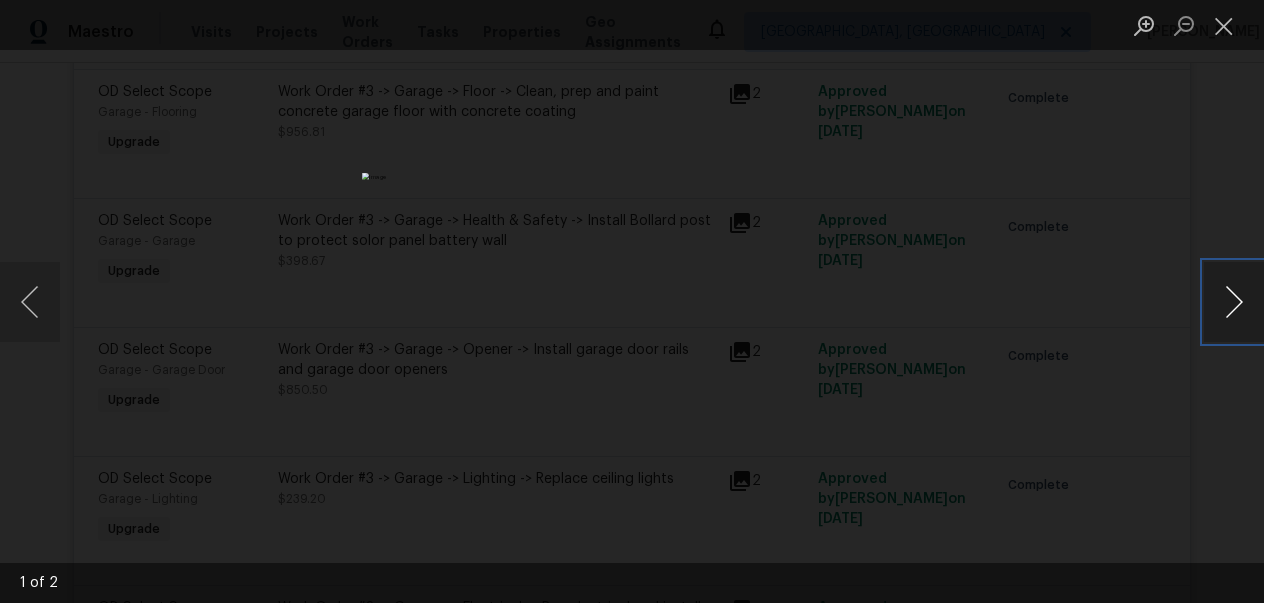 click at bounding box center [1234, 302] 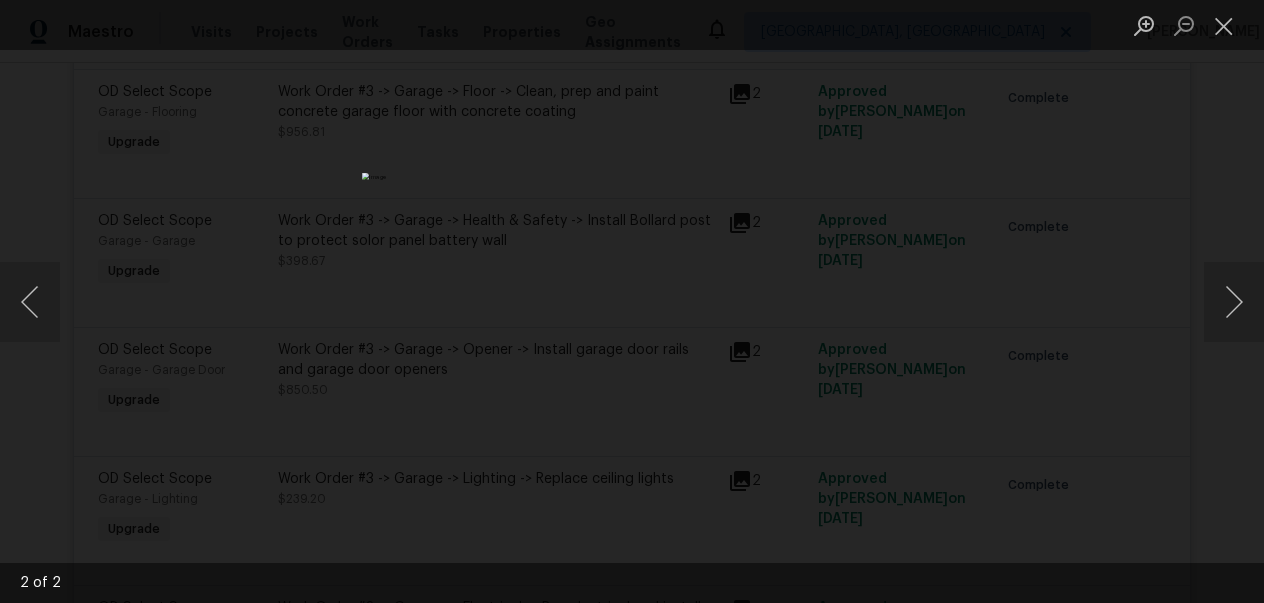 click at bounding box center [632, 301] 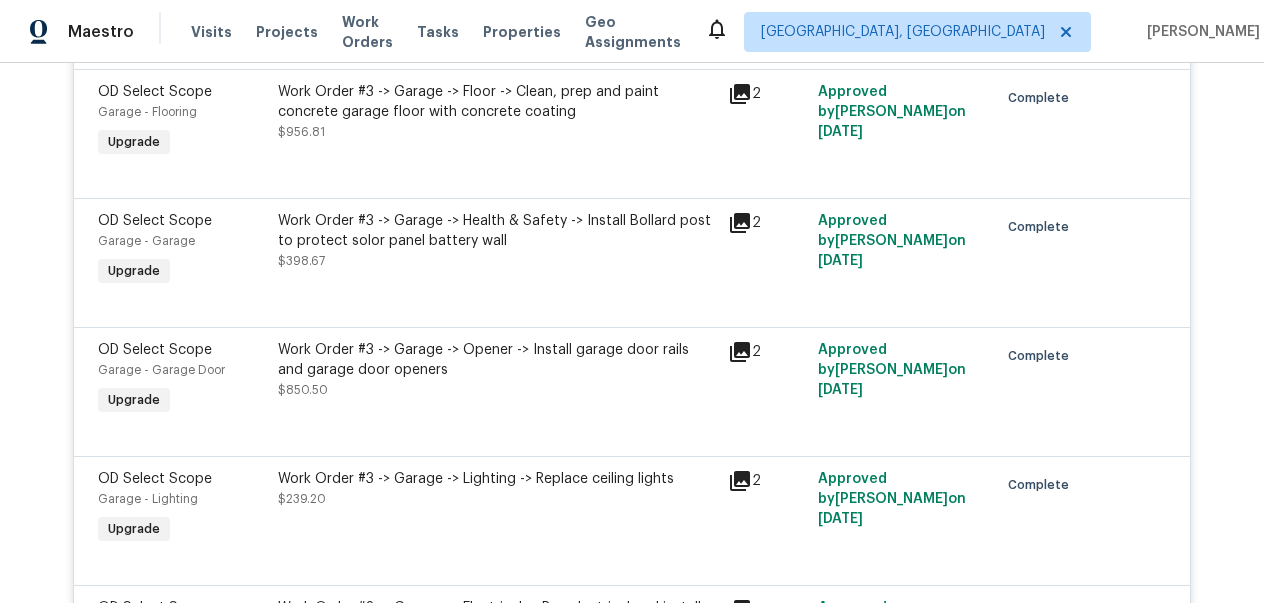 click on "2" at bounding box center (767, 251) 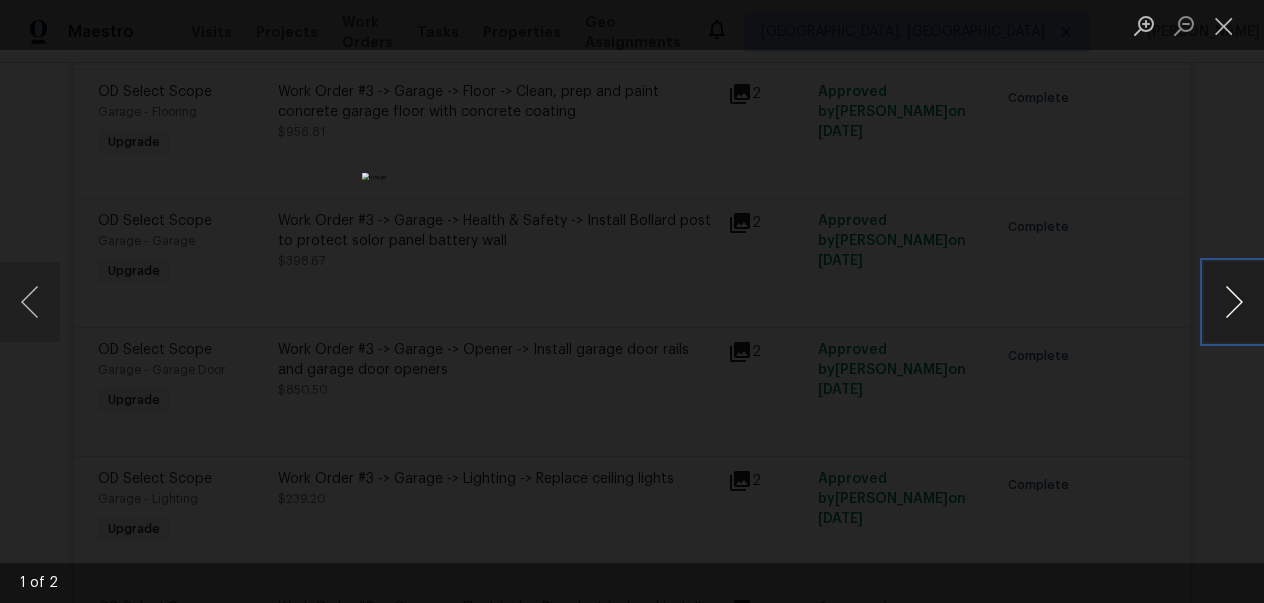 click at bounding box center [1234, 302] 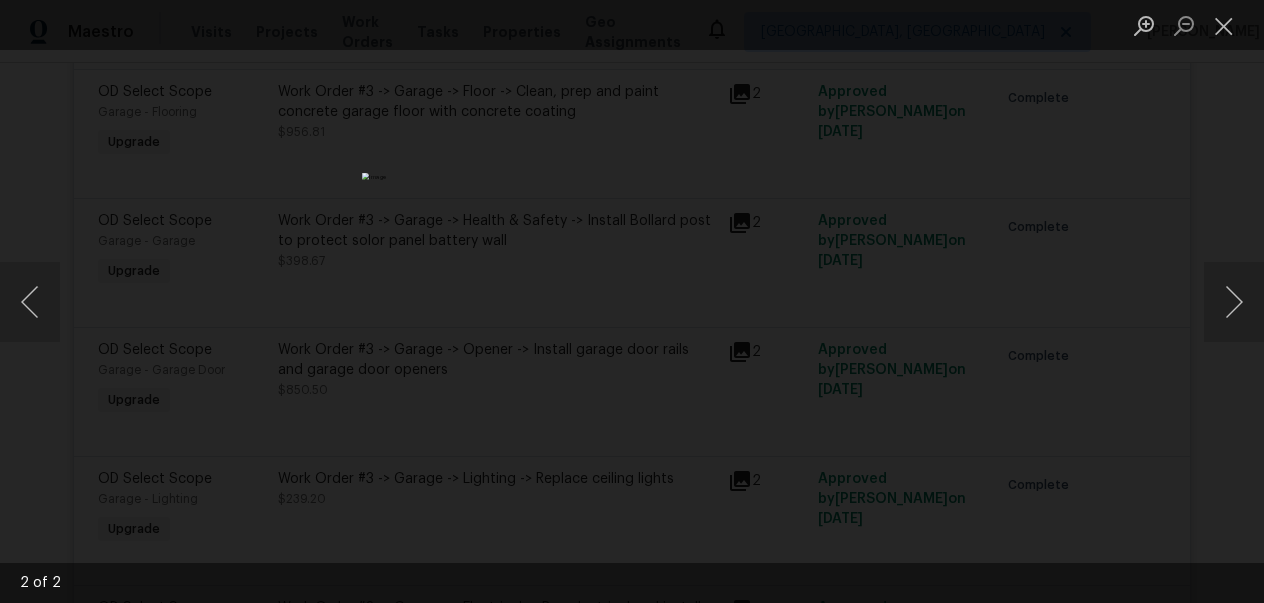 click at bounding box center (632, 301) 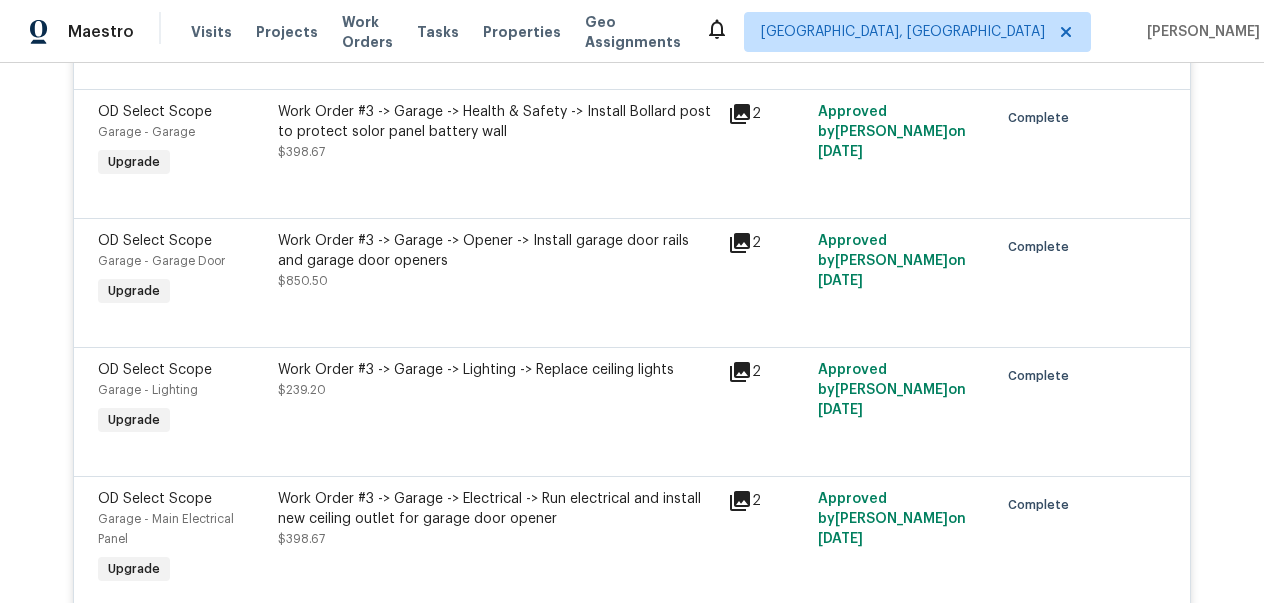 scroll, scrollTop: 32185, scrollLeft: 0, axis: vertical 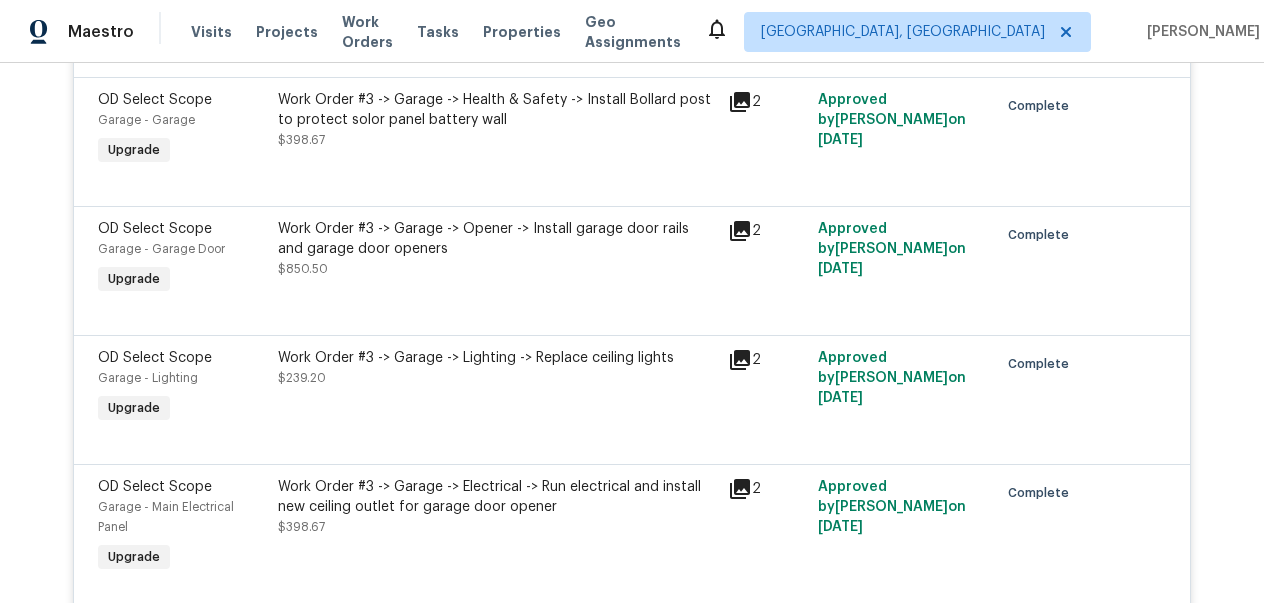 click 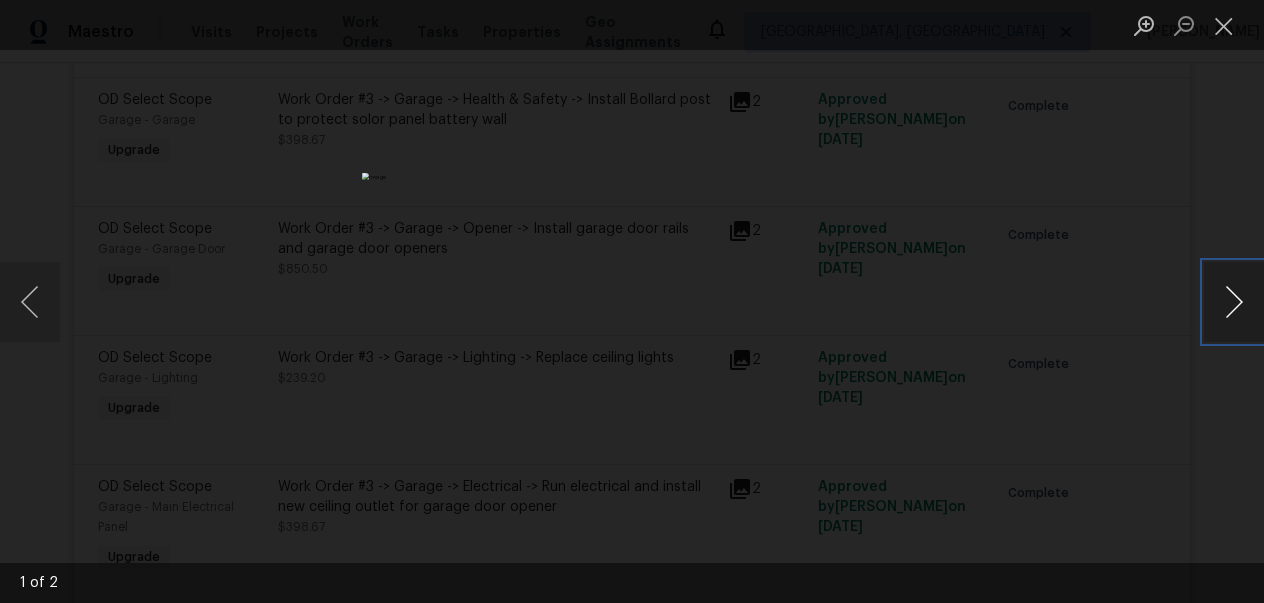 click at bounding box center (1234, 302) 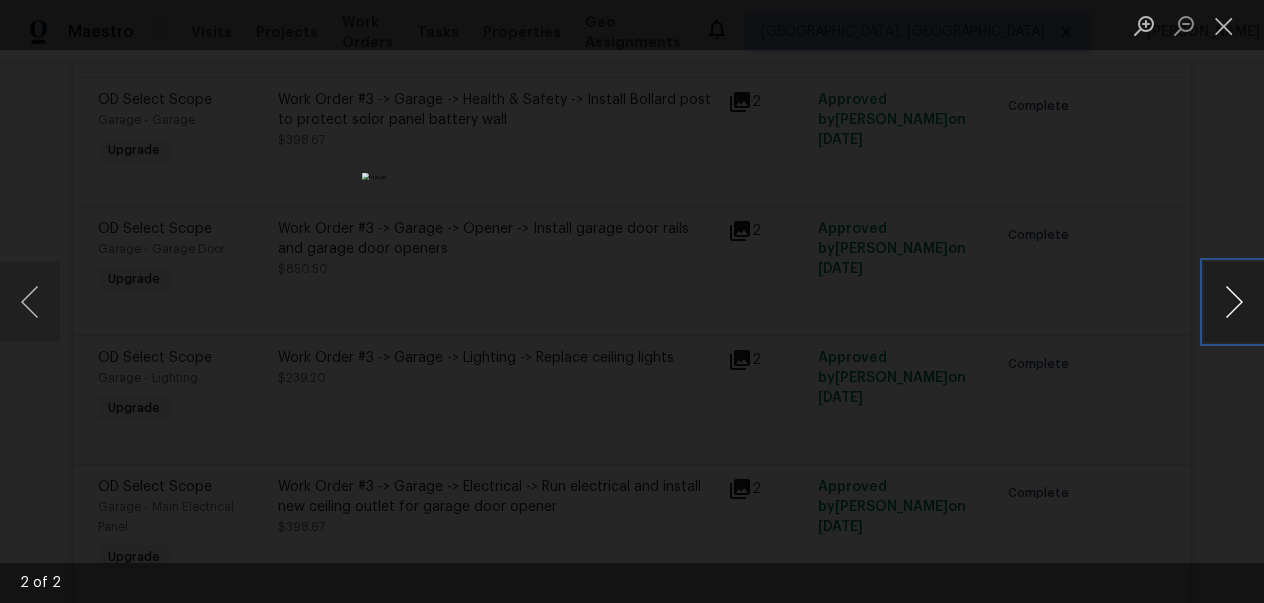 click at bounding box center (1234, 302) 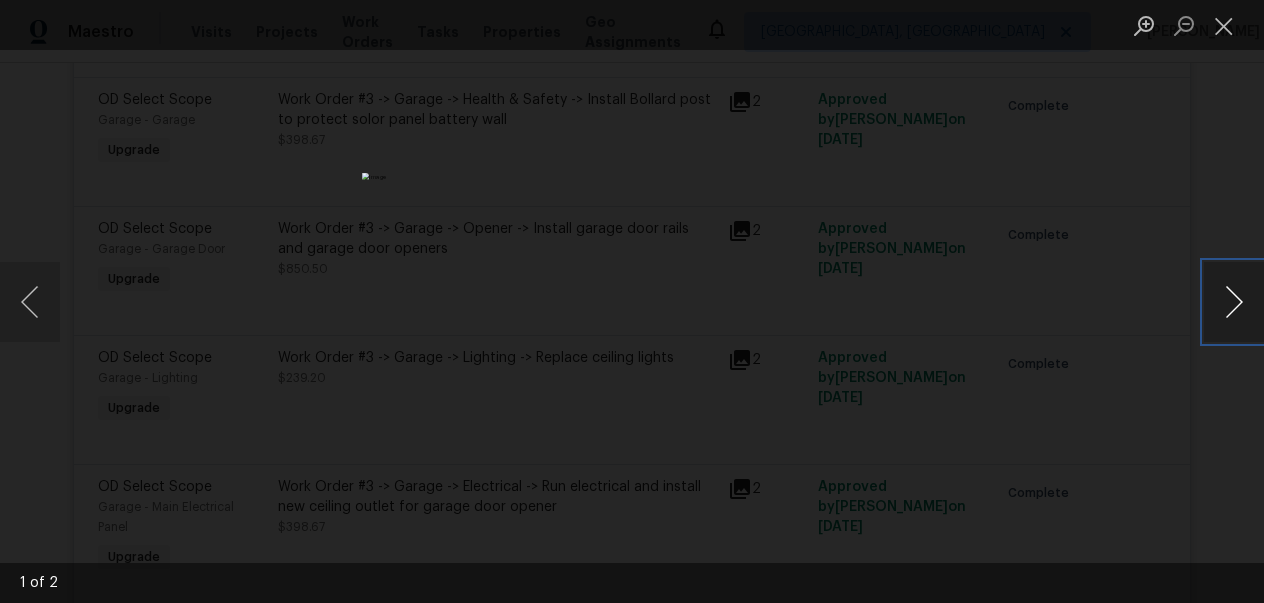 click at bounding box center [1234, 302] 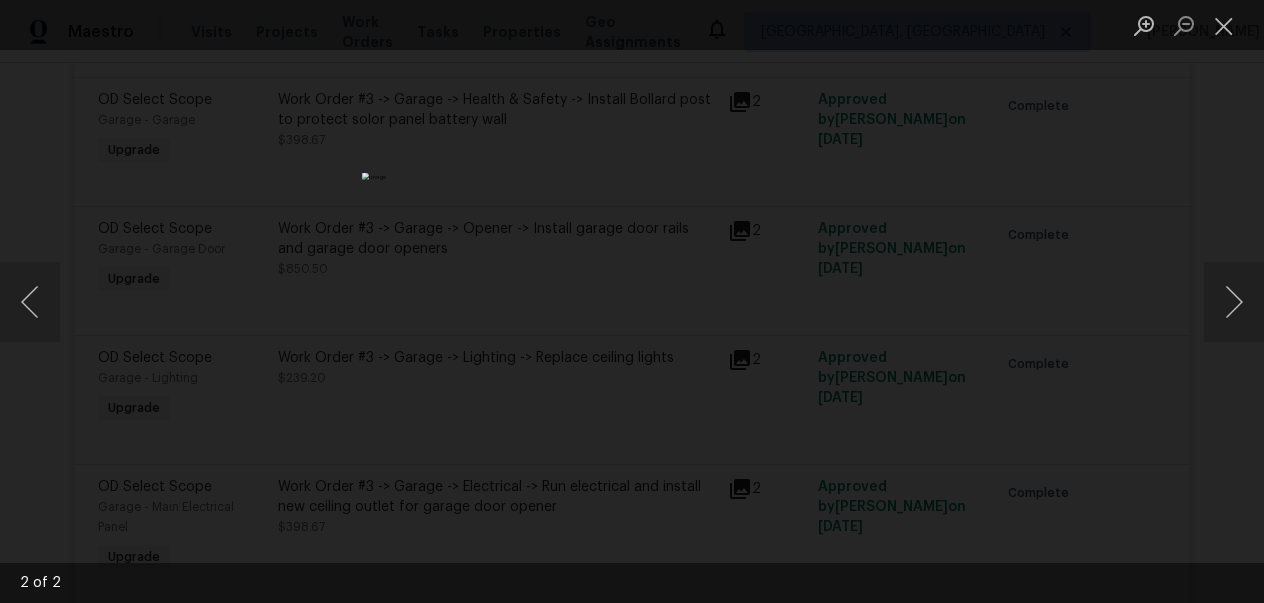 click at bounding box center [632, 301] 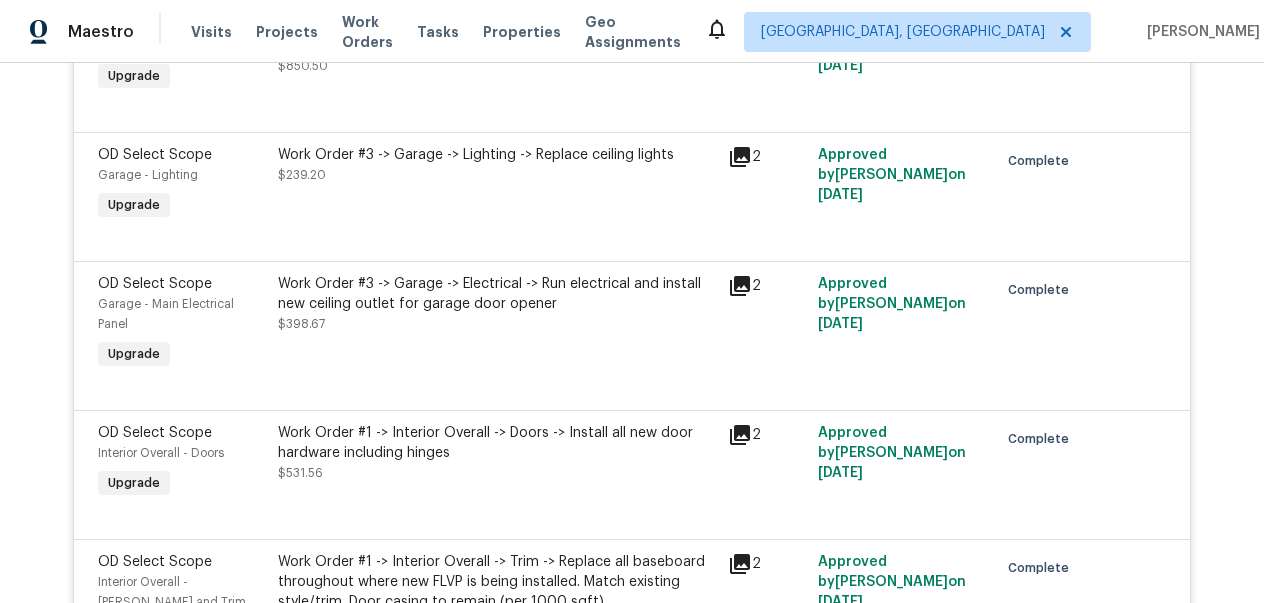 scroll, scrollTop: 32393, scrollLeft: 0, axis: vertical 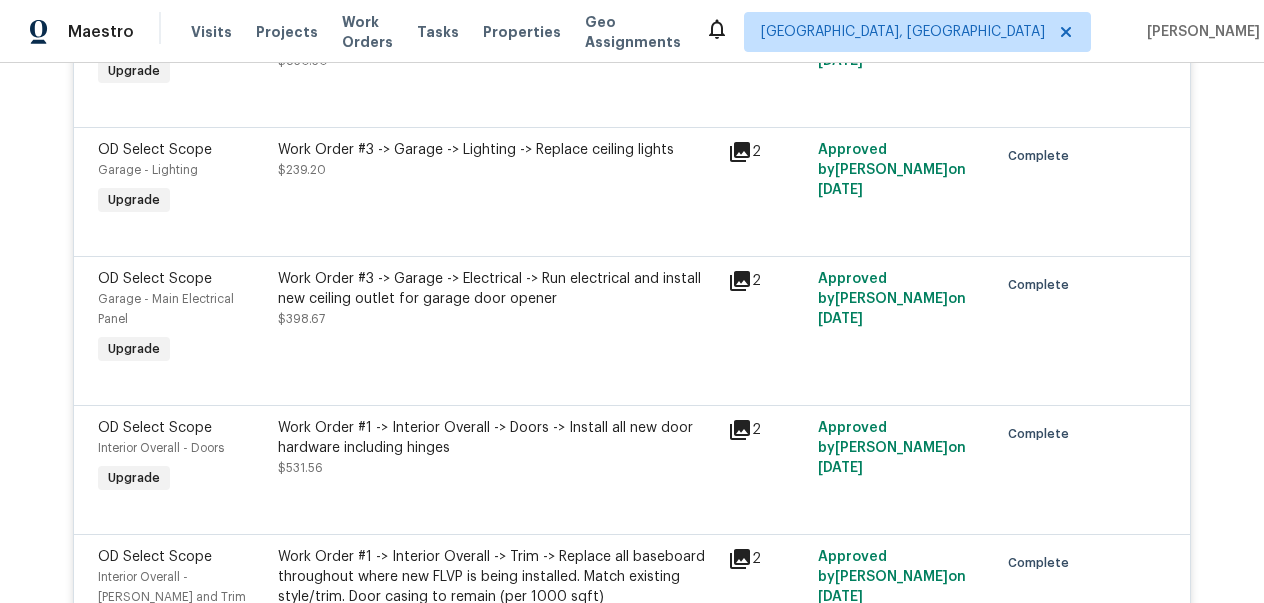 click 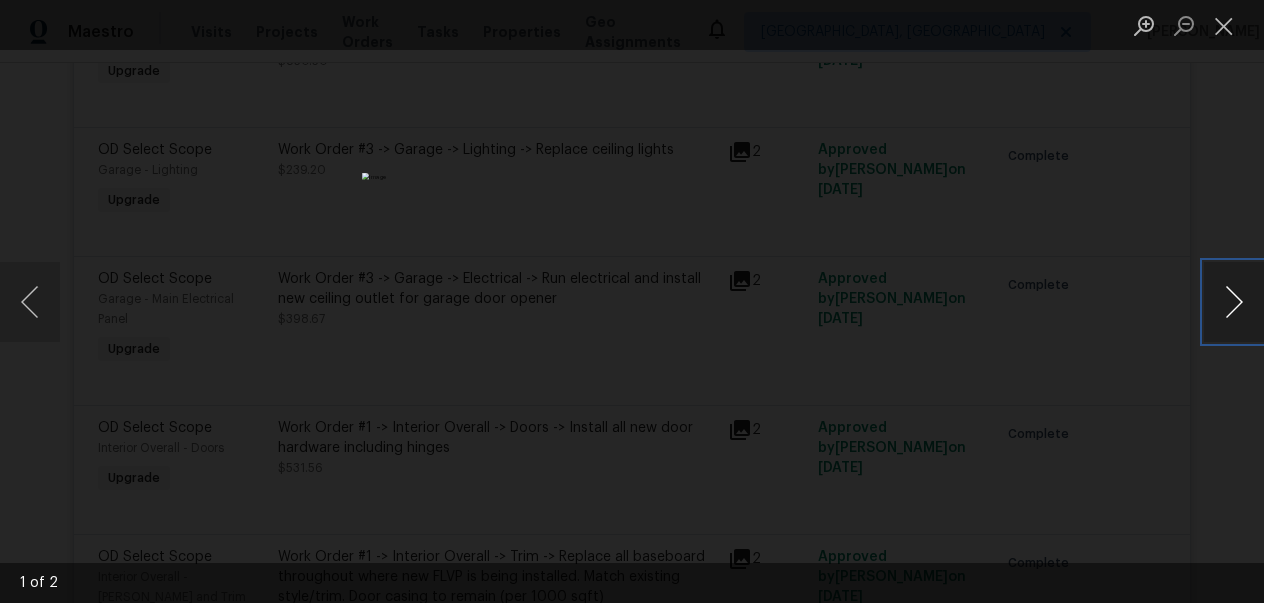click at bounding box center [1234, 302] 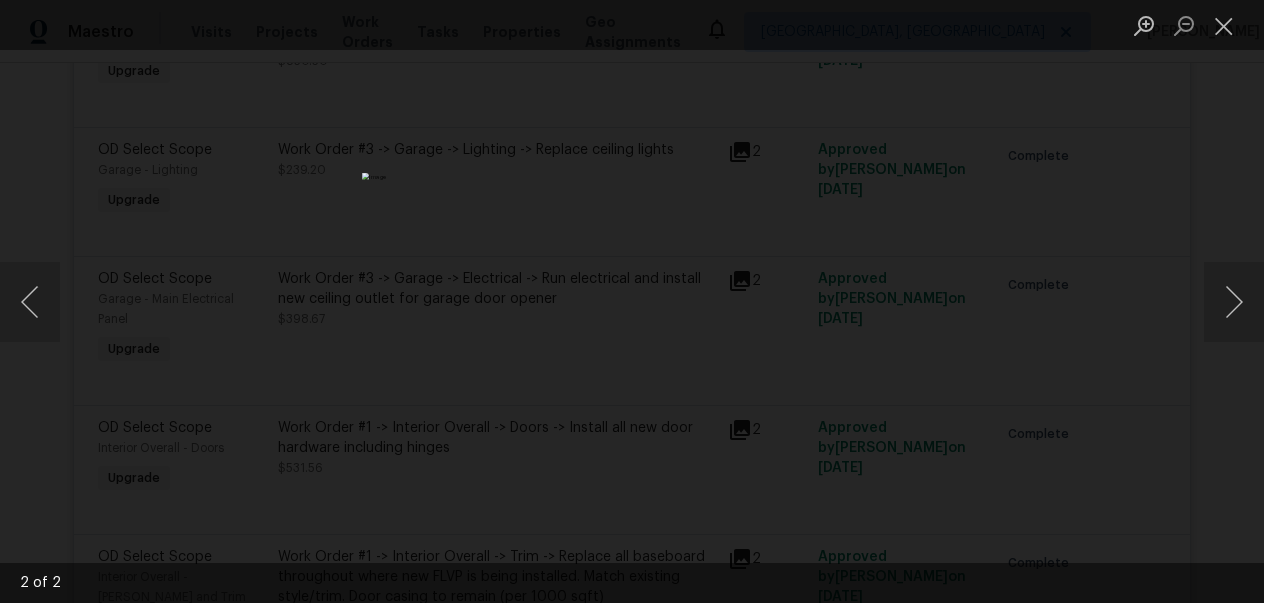 click at bounding box center [632, 301] 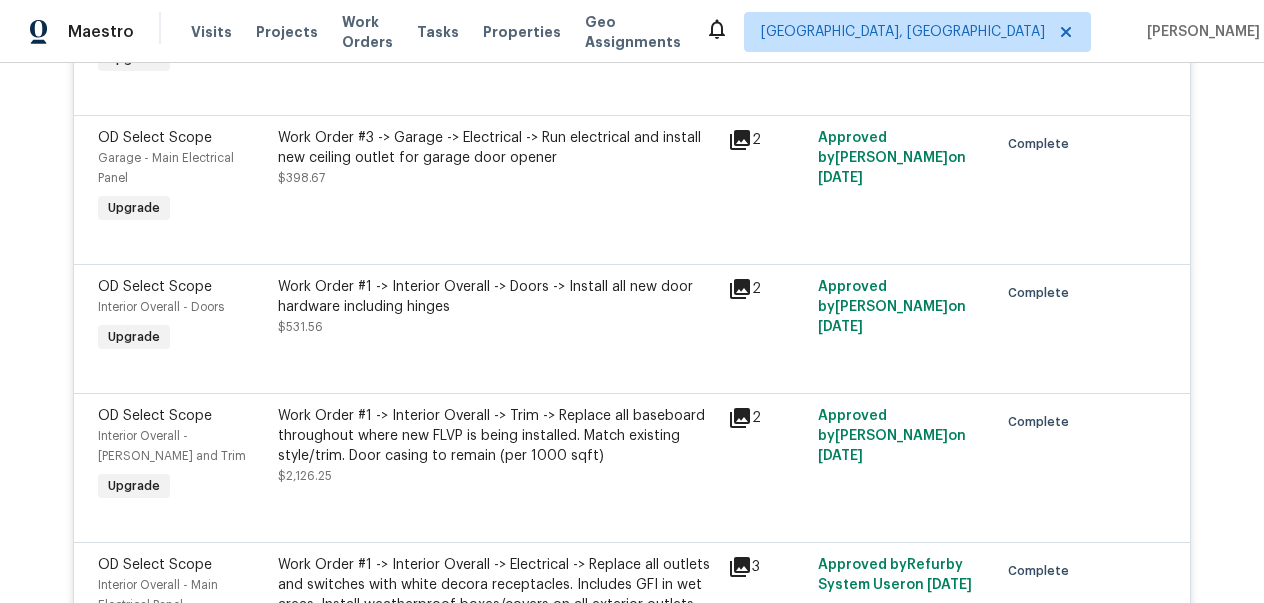 scroll, scrollTop: 32601, scrollLeft: 0, axis: vertical 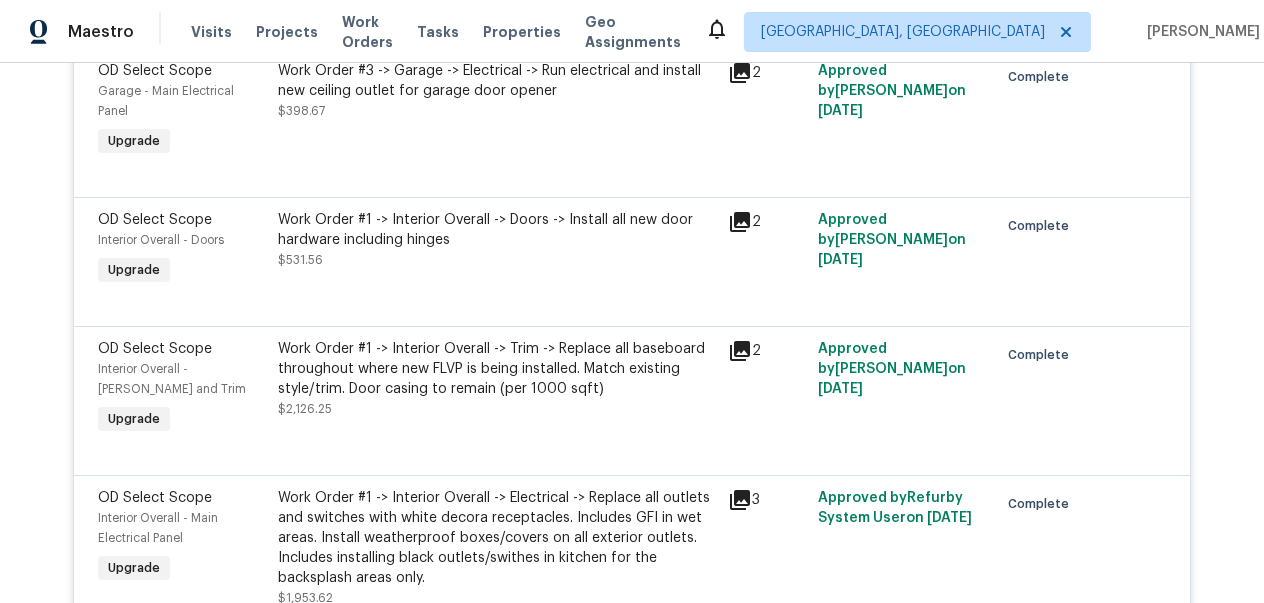 click 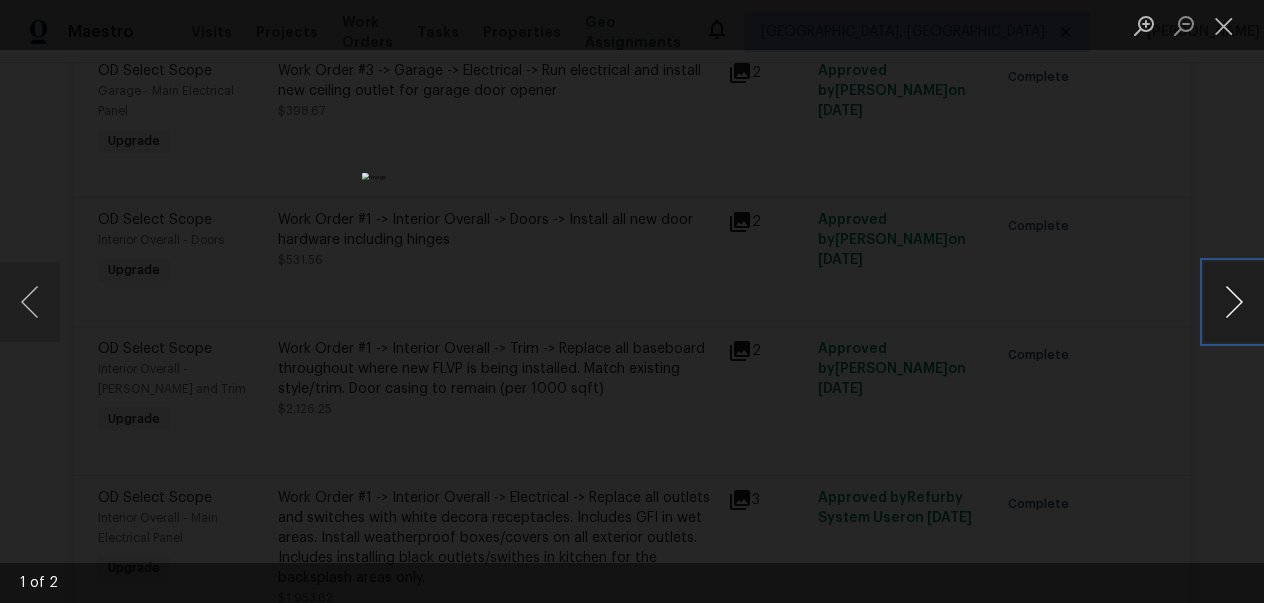 click at bounding box center (1234, 302) 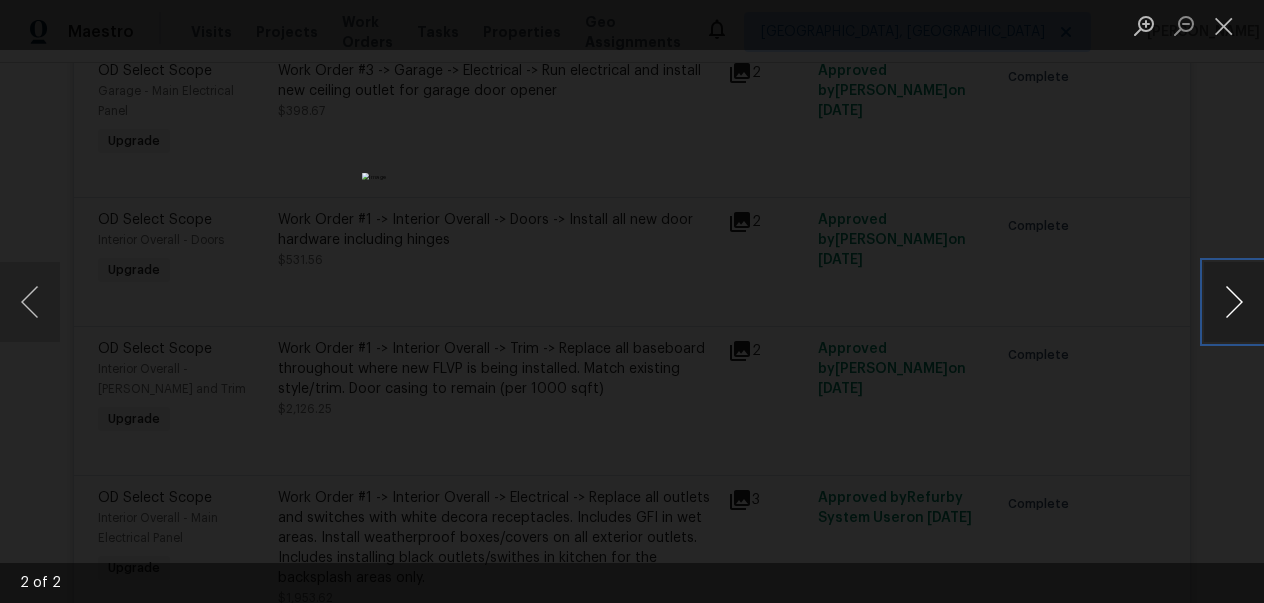 click at bounding box center (1234, 302) 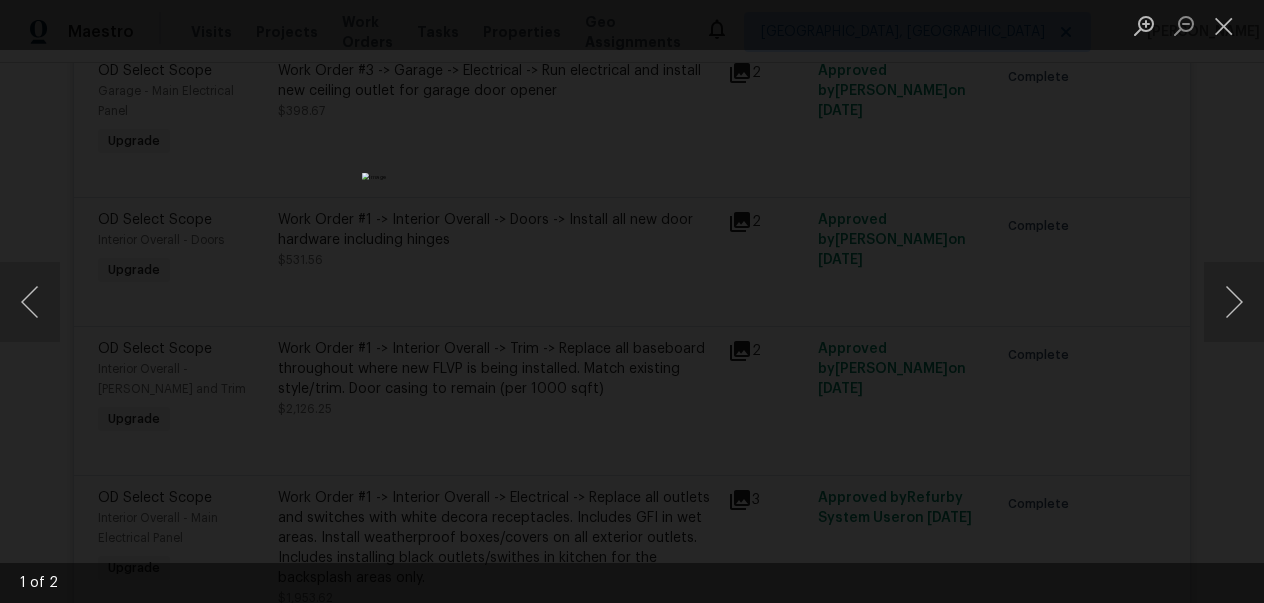 click at bounding box center (632, 301) 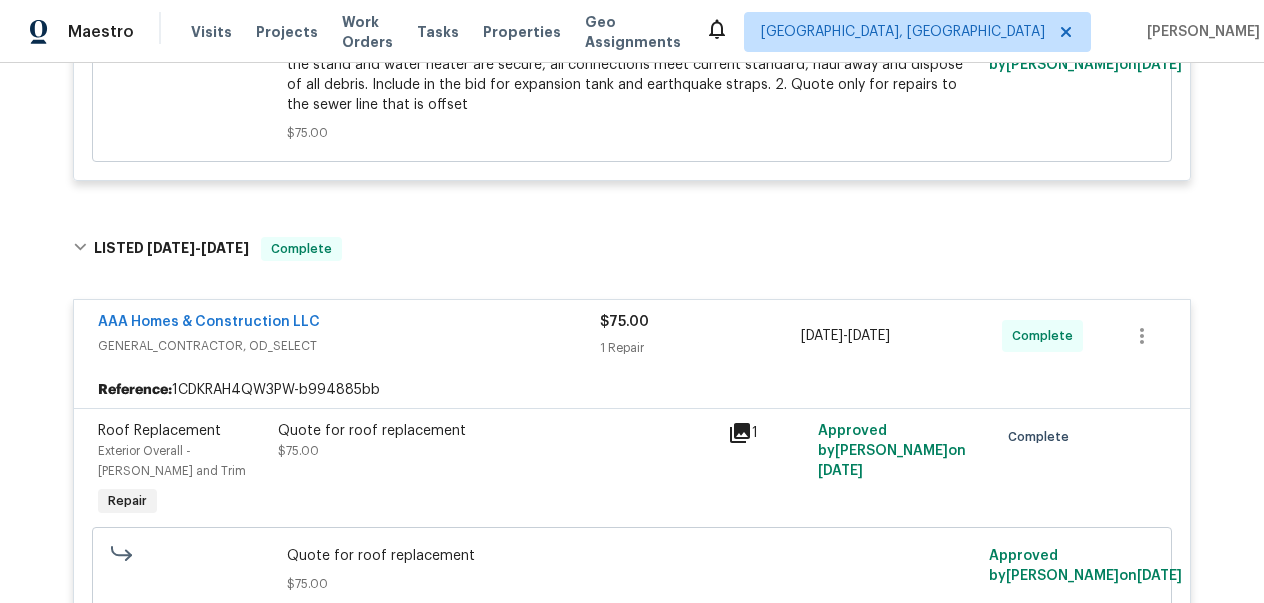 scroll, scrollTop: 0, scrollLeft: 0, axis: both 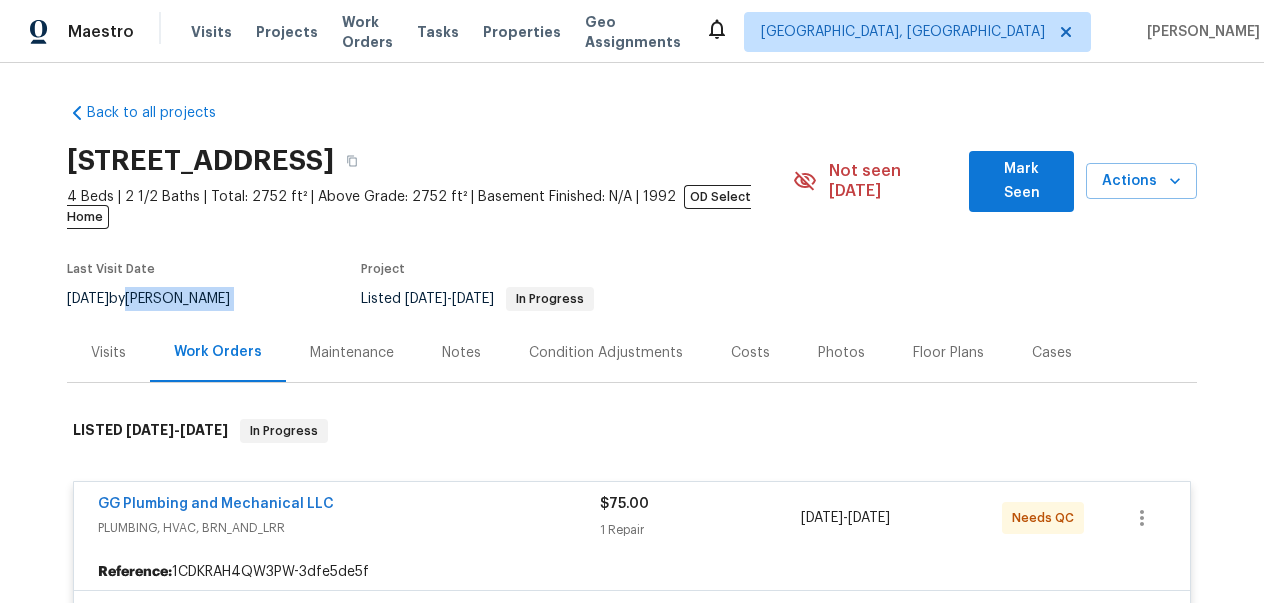 drag, startPoint x: 270, startPoint y: 280, endPoint x: 158, endPoint y: 279, distance: 112.00446 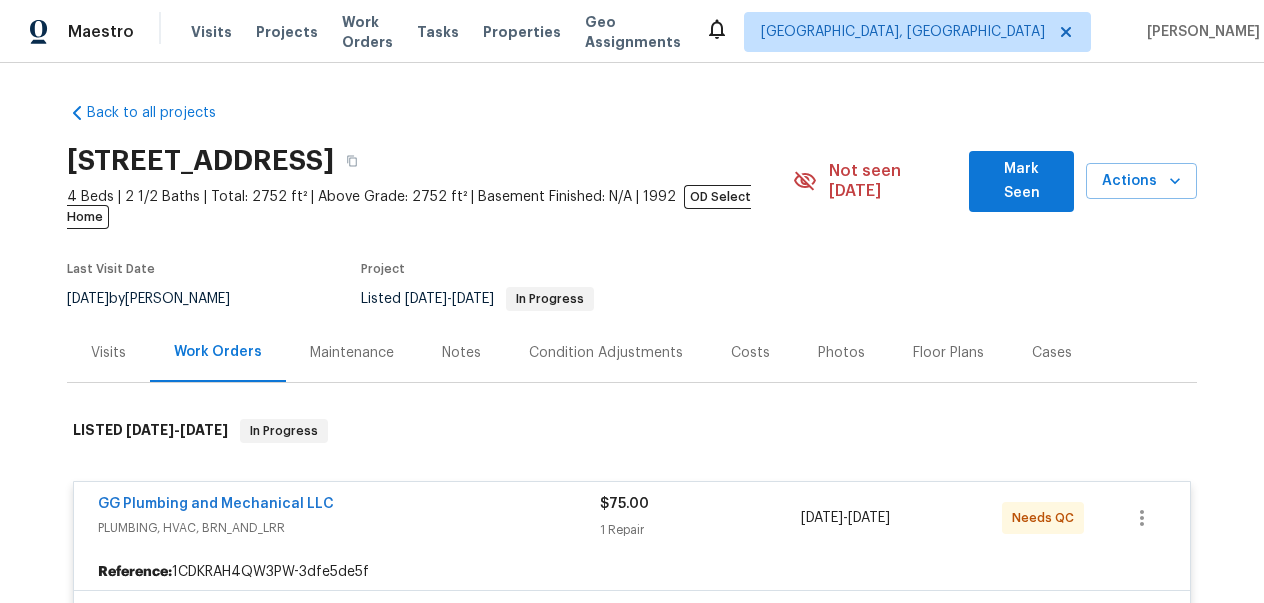 click on "Visits" at bounding box center [108, 353] 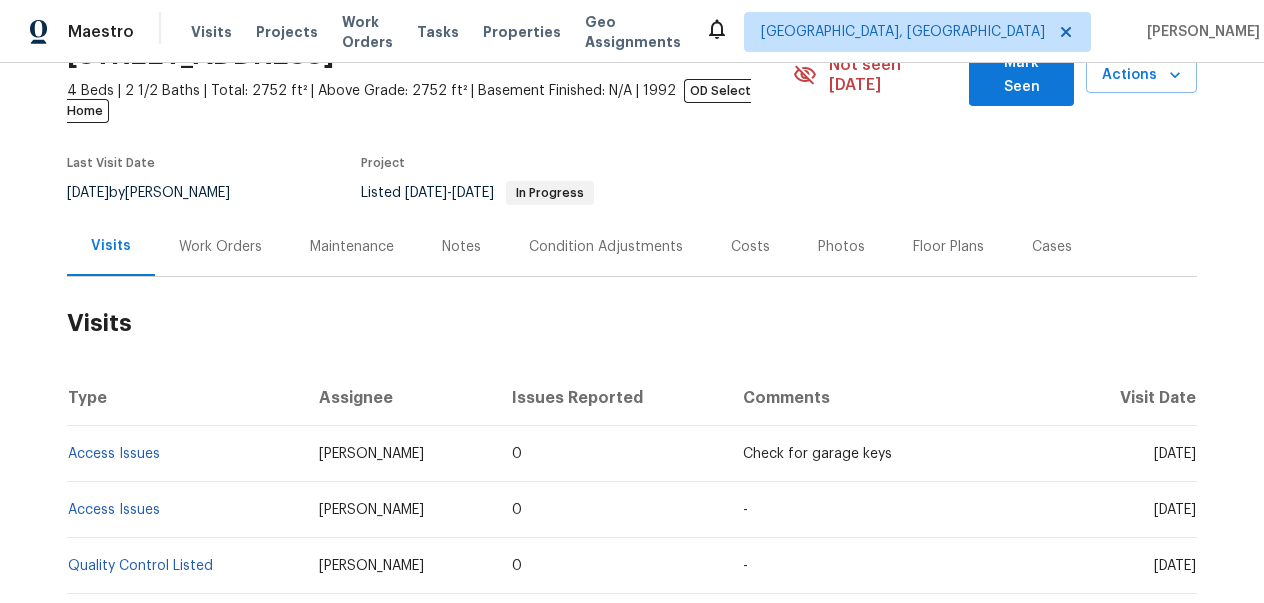 scroll, scrollTop: 334, scrollLeft: 0, axis: vertical 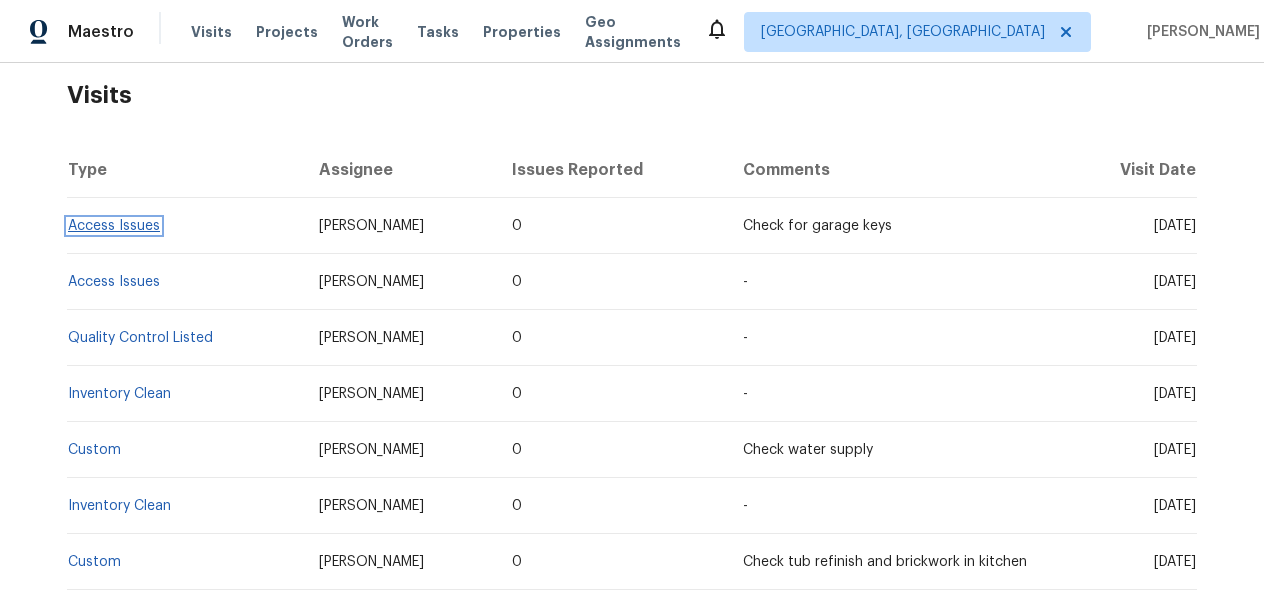 click on "Access Issues" at bounding box center [114, 226] 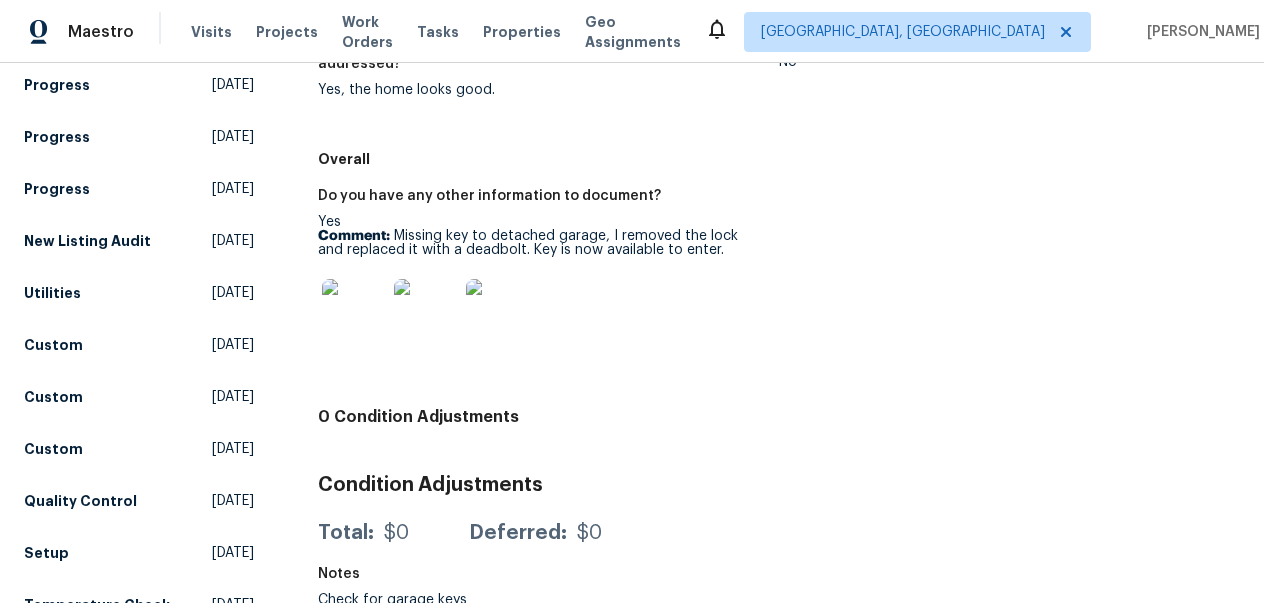 scroll, scrollTop: 725, scrollLeft: 0, axis: vertical 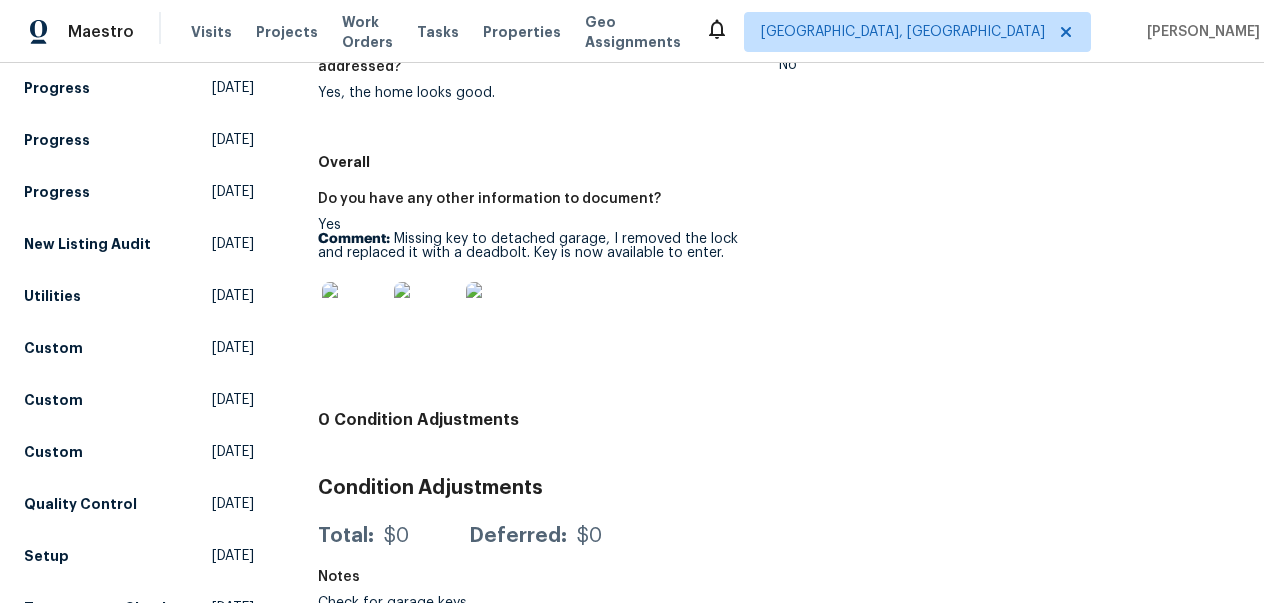 click at bounding box center (354, 314) 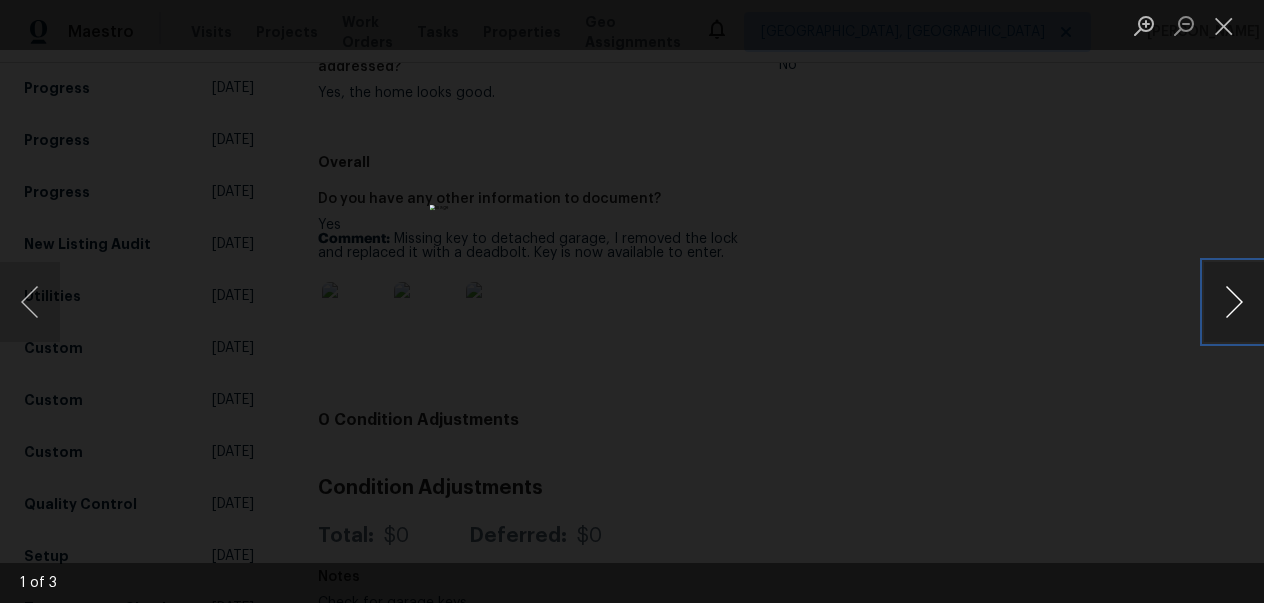 click at bounding box center (1234, 302) 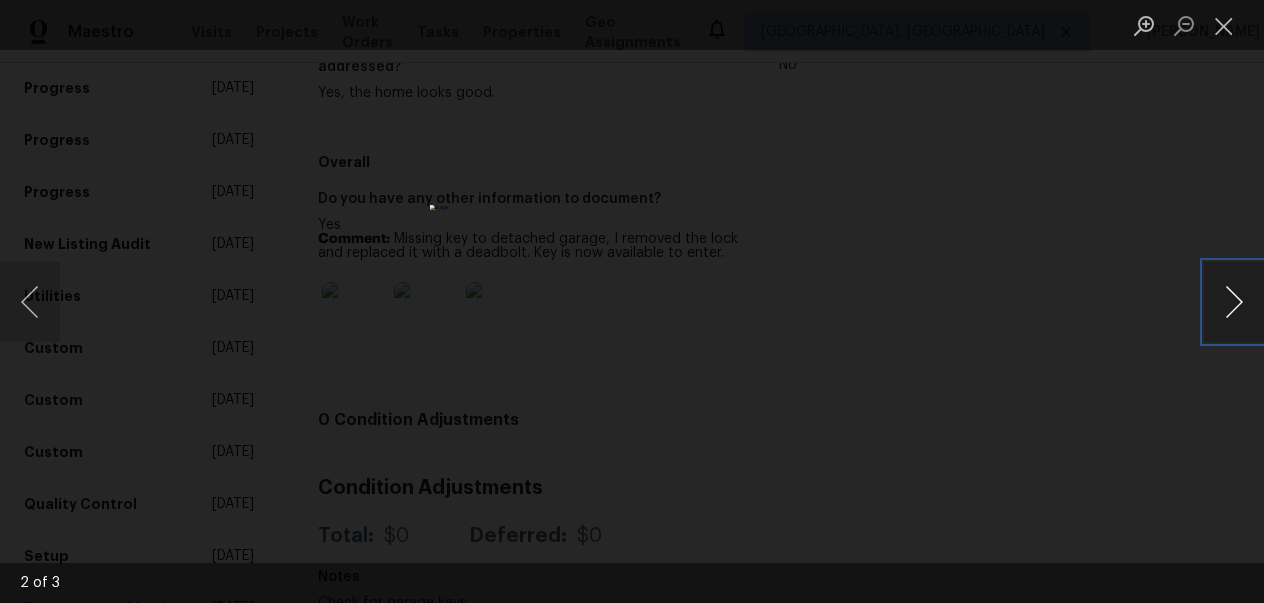 click at bounding box center [1234, 302] 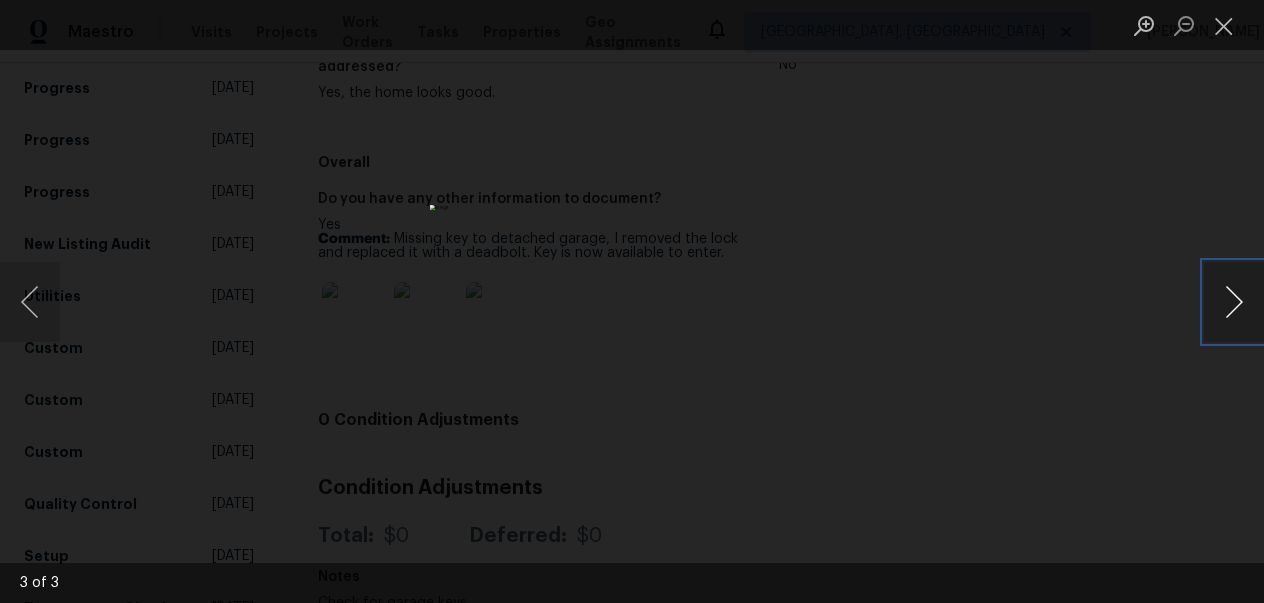 click at bounding box center [1234, 302] 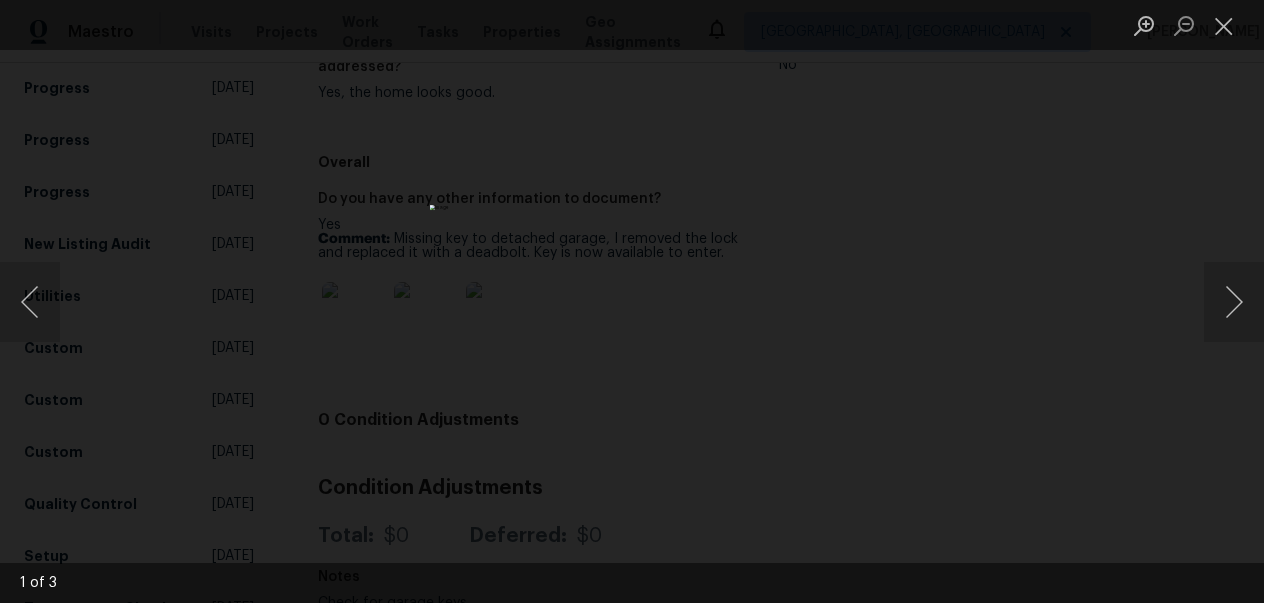 click at bounding box center [632, 301] 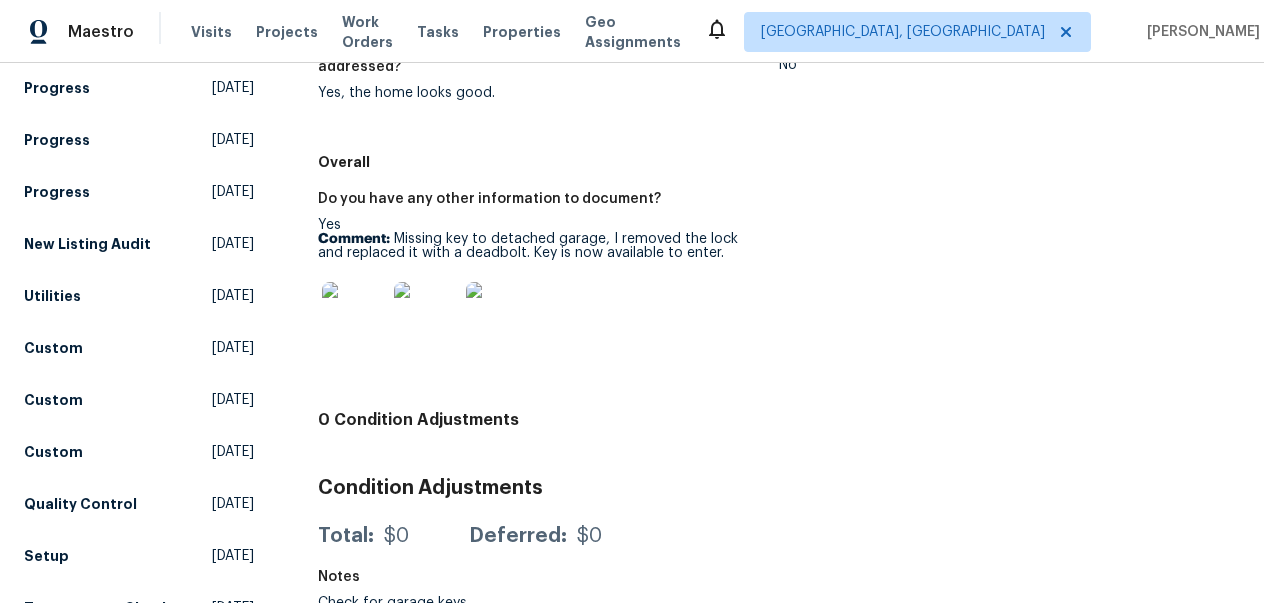 scroll, scrollTop: 657, scrollLeft: 0, axis: vertical 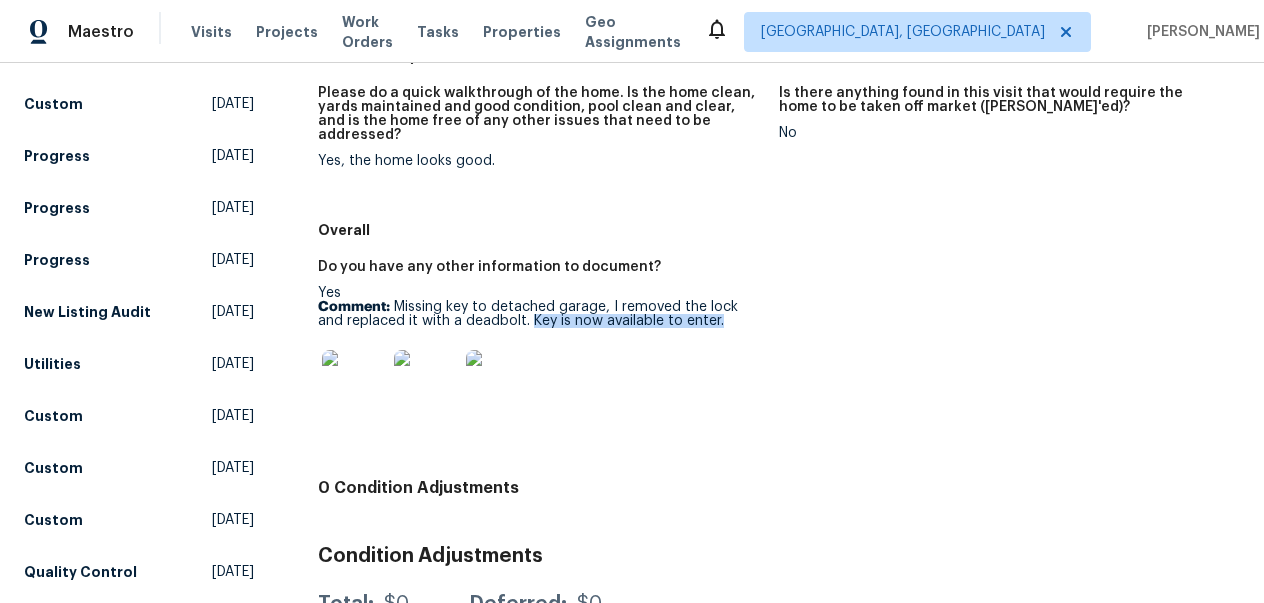 drag, startPoint x: 690, startPoint y: 294, endPoint x: 505, endPoint y: 294, distance: 185 